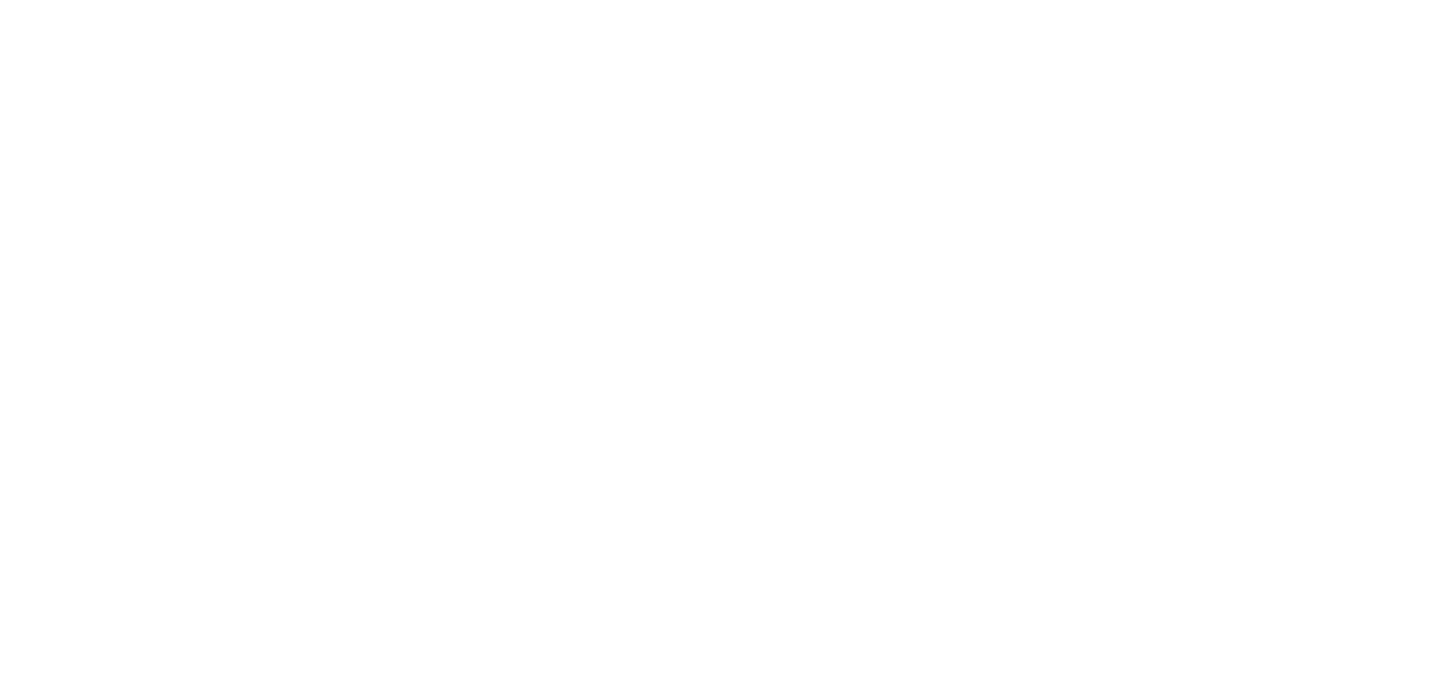 scroll, scrollTop: 0, scrollLeft: 0, axis: both 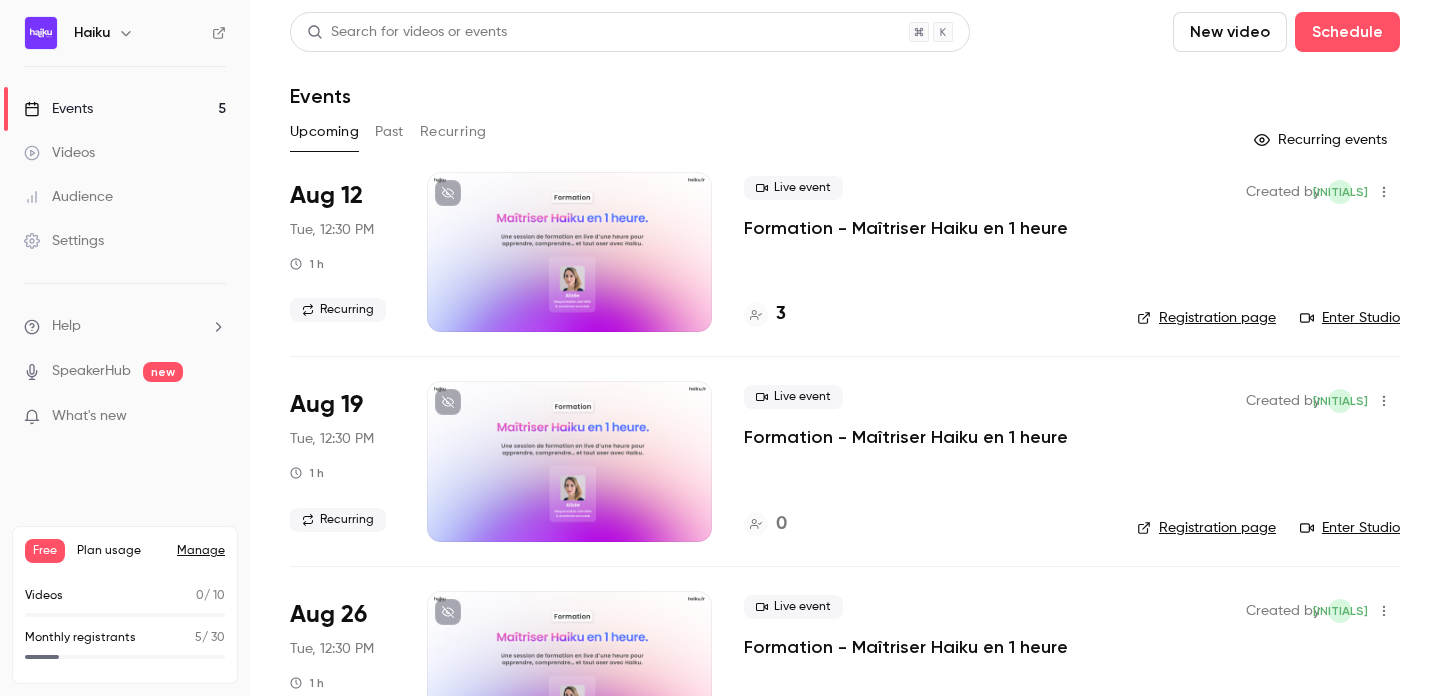 click at bounding box center [569, 252] 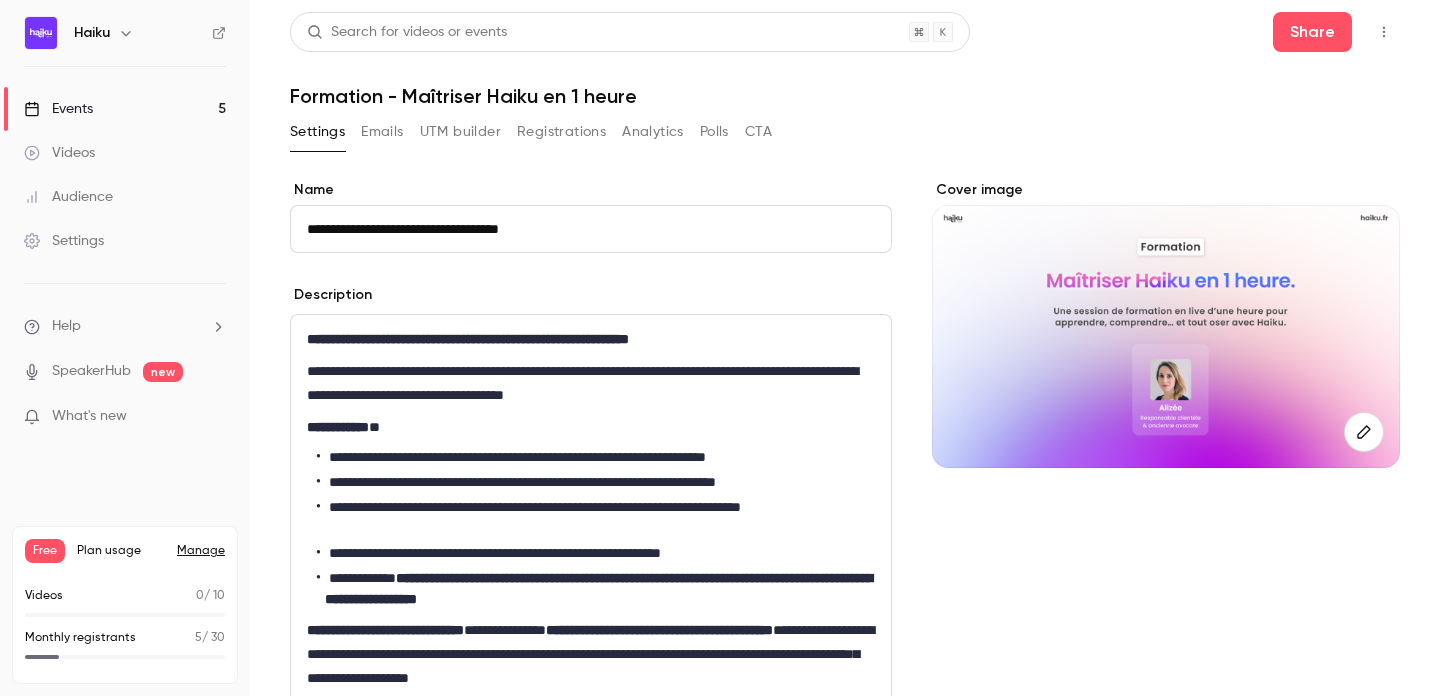 click on "Registrations" at bounding box center [561, 132] 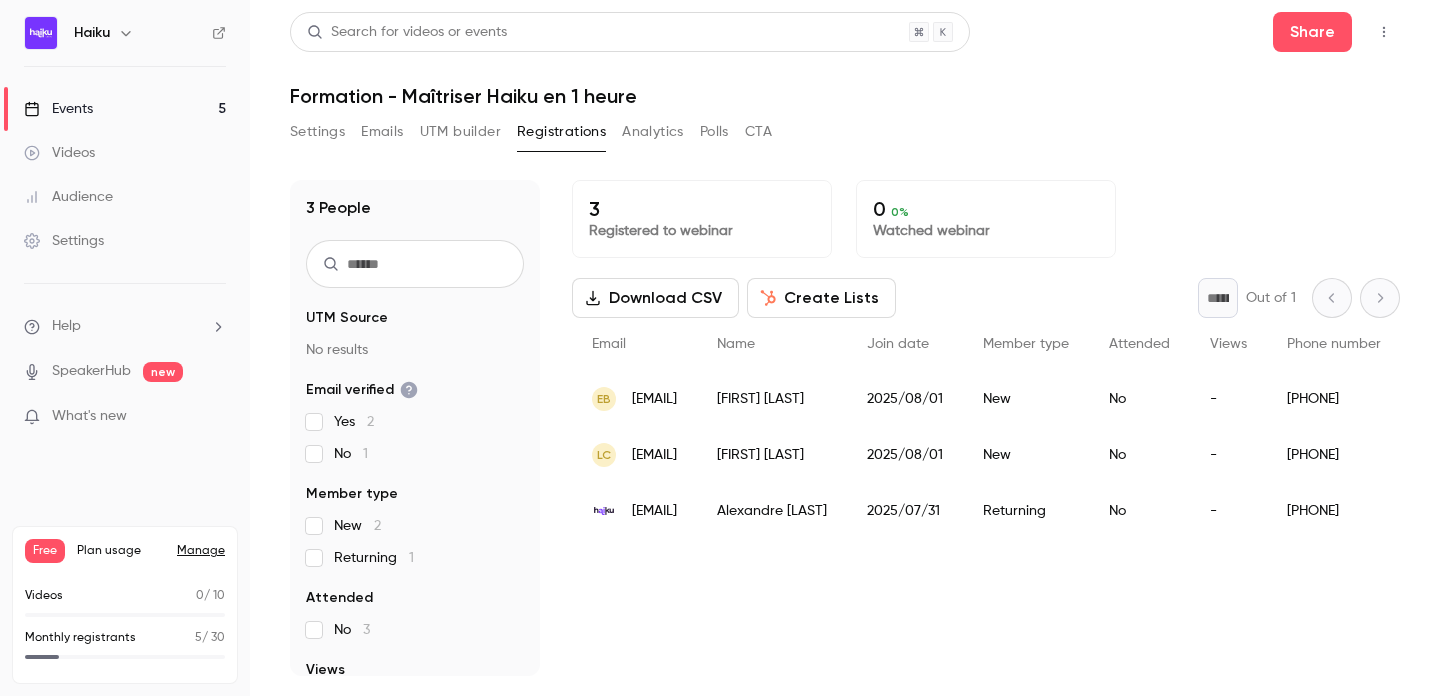 click on "Events" at bounding box center (58, 109) 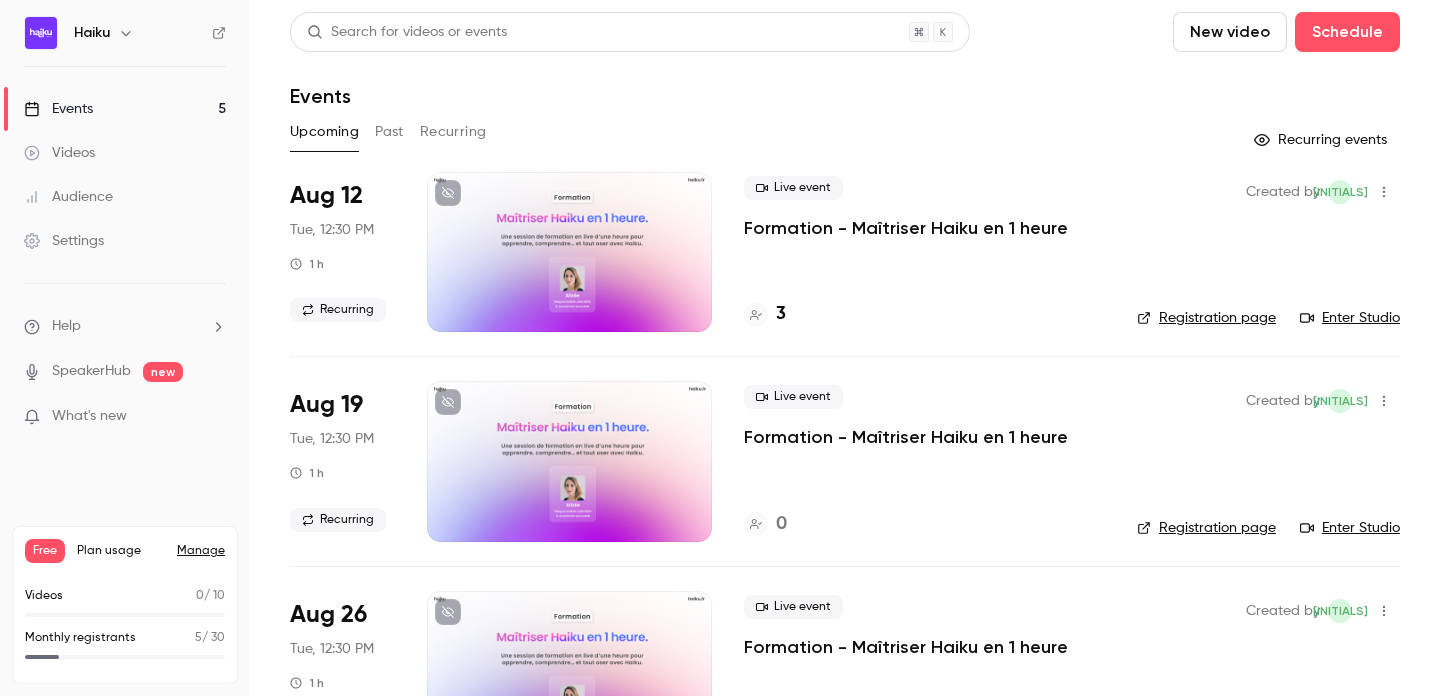 click on "Recurring" at bounding box center (453, 132) 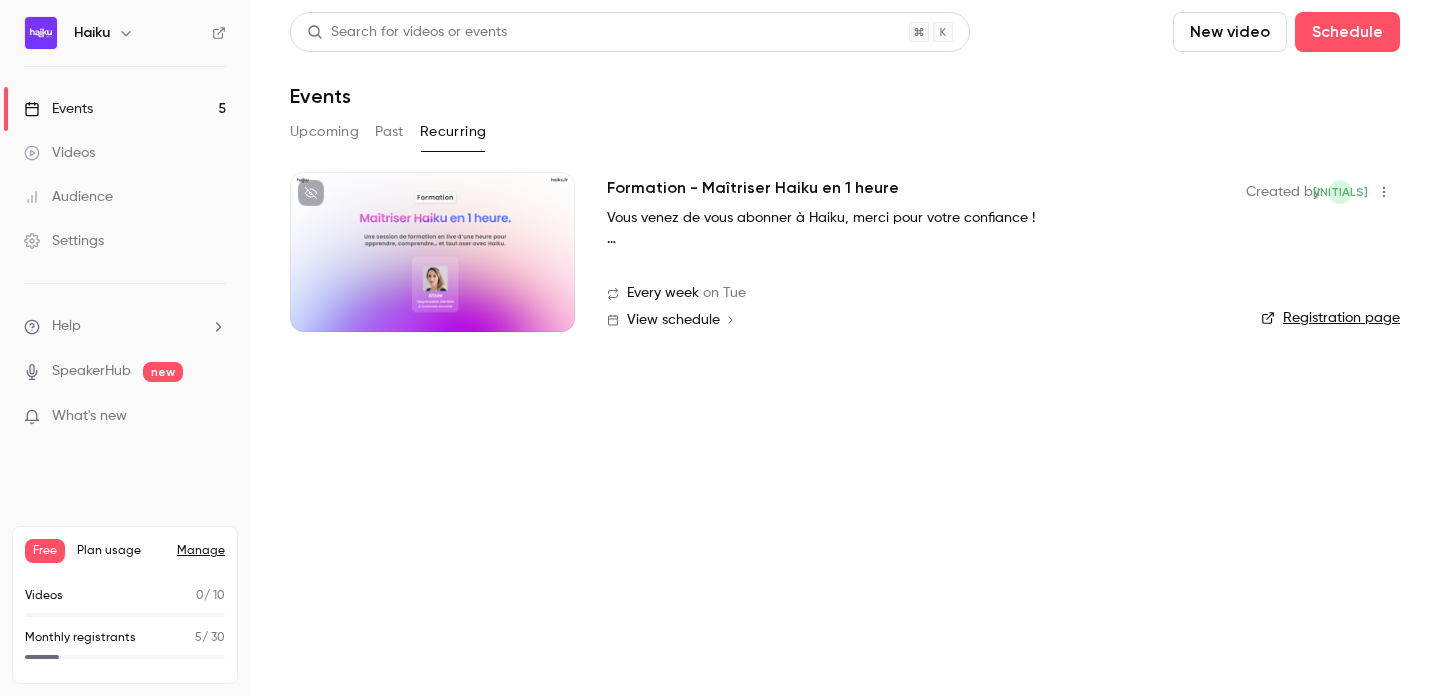 click at bounding box center (432, 252) 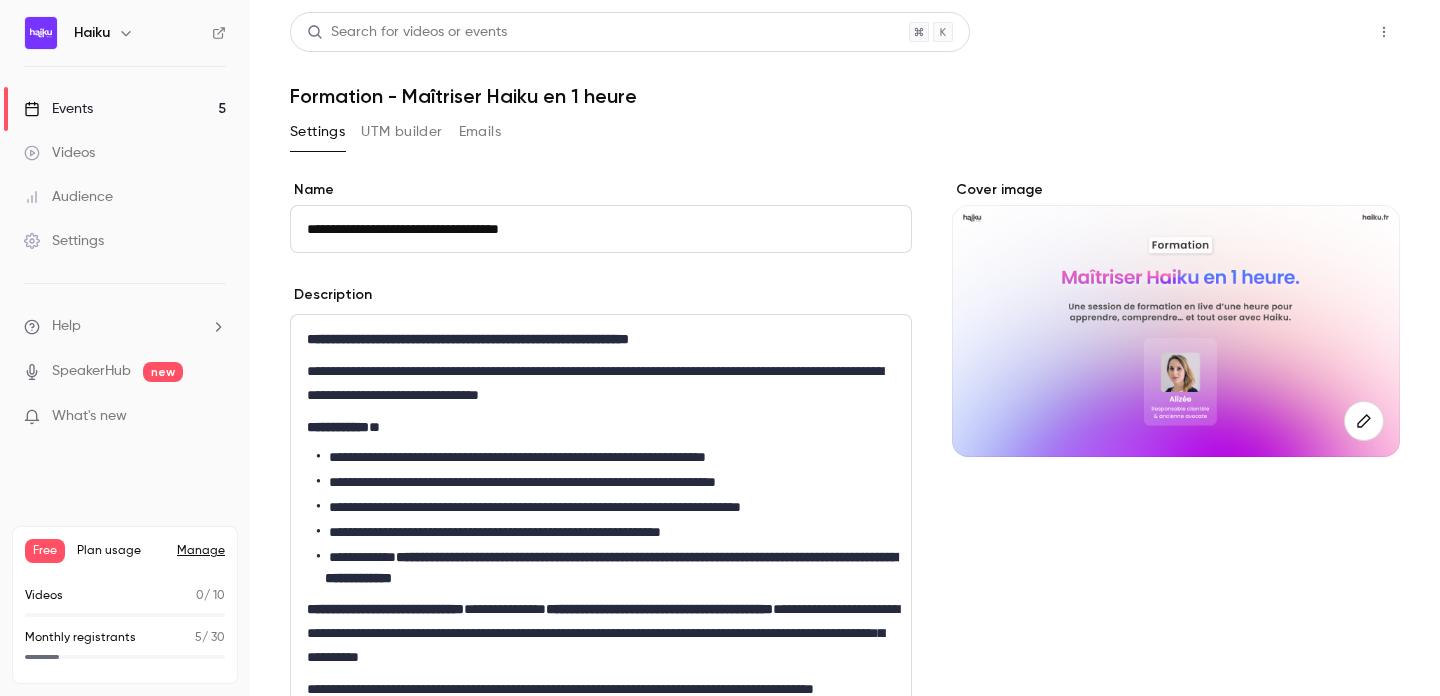 click on "Share" at bounding box center [1312, 32] 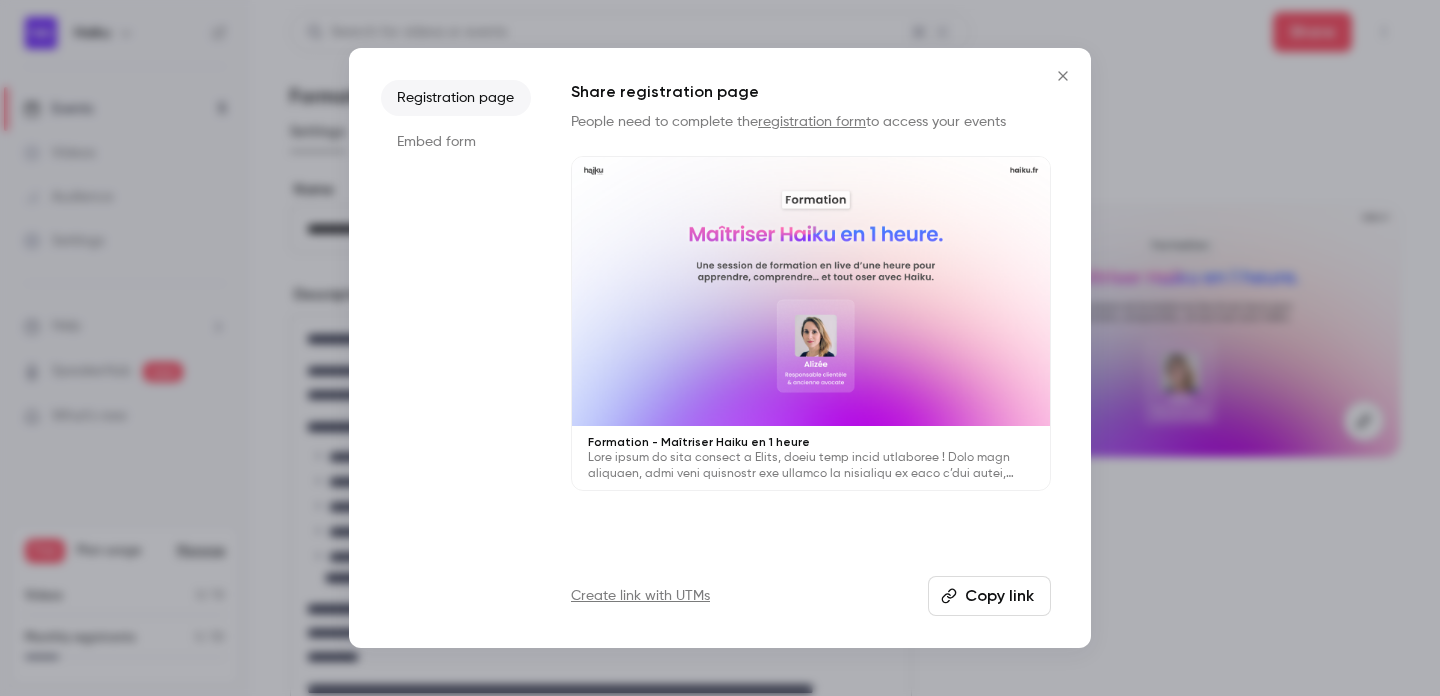 click on "Embed form" at bounding box center (456, 142) 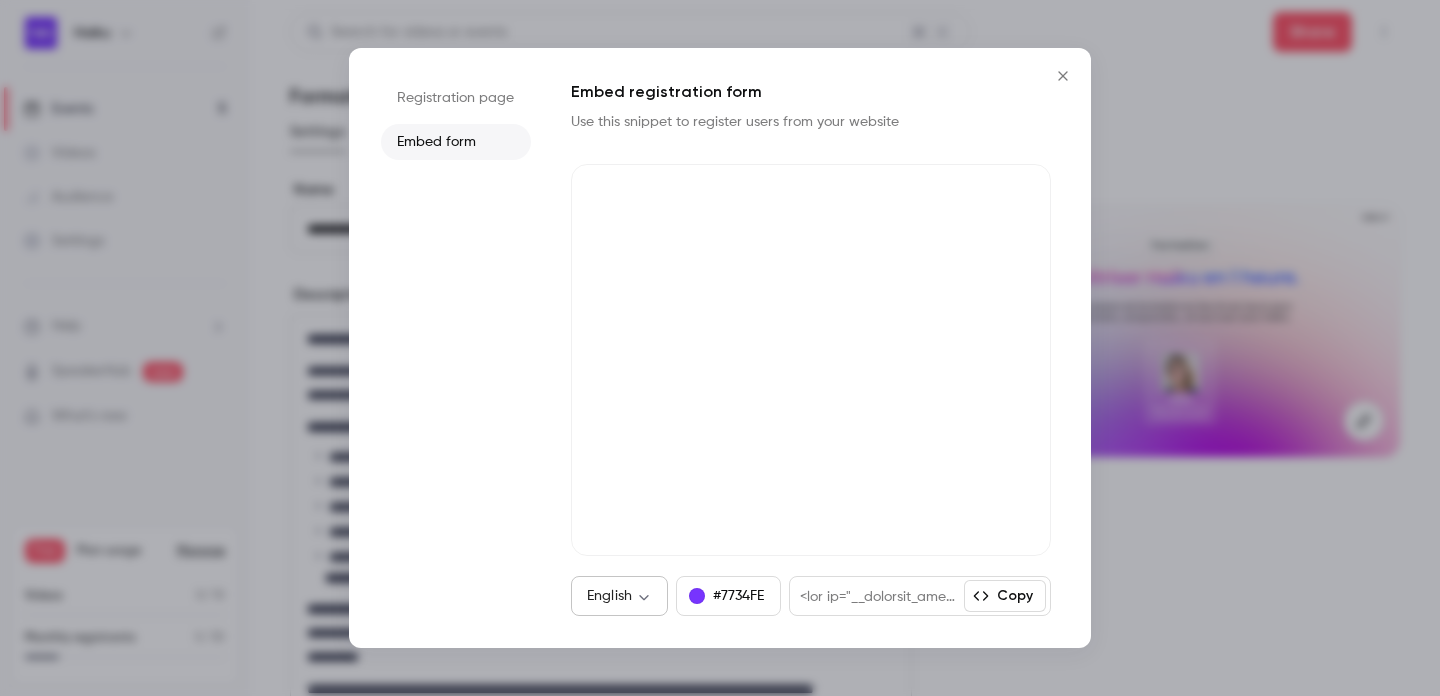 click on "**********" at bounding box center (720, 348) 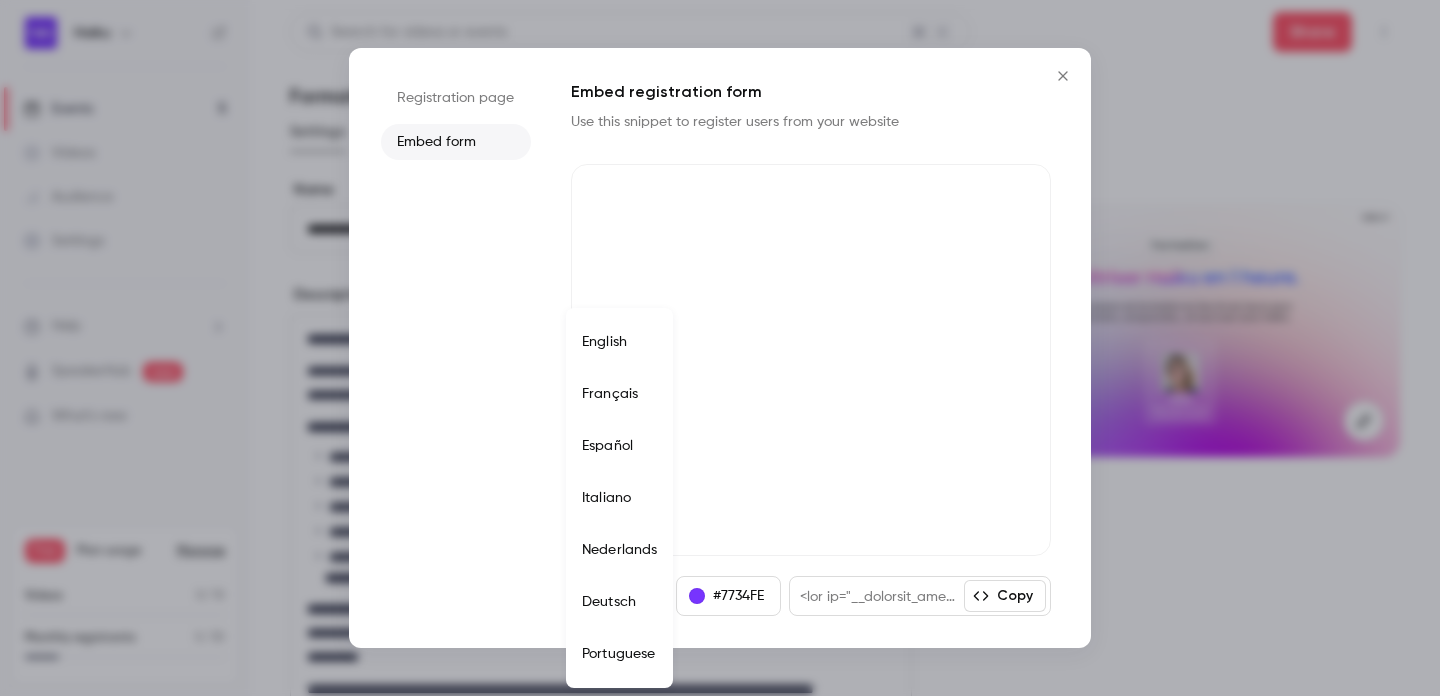 click on "Français" at bounding box center [619, 394] 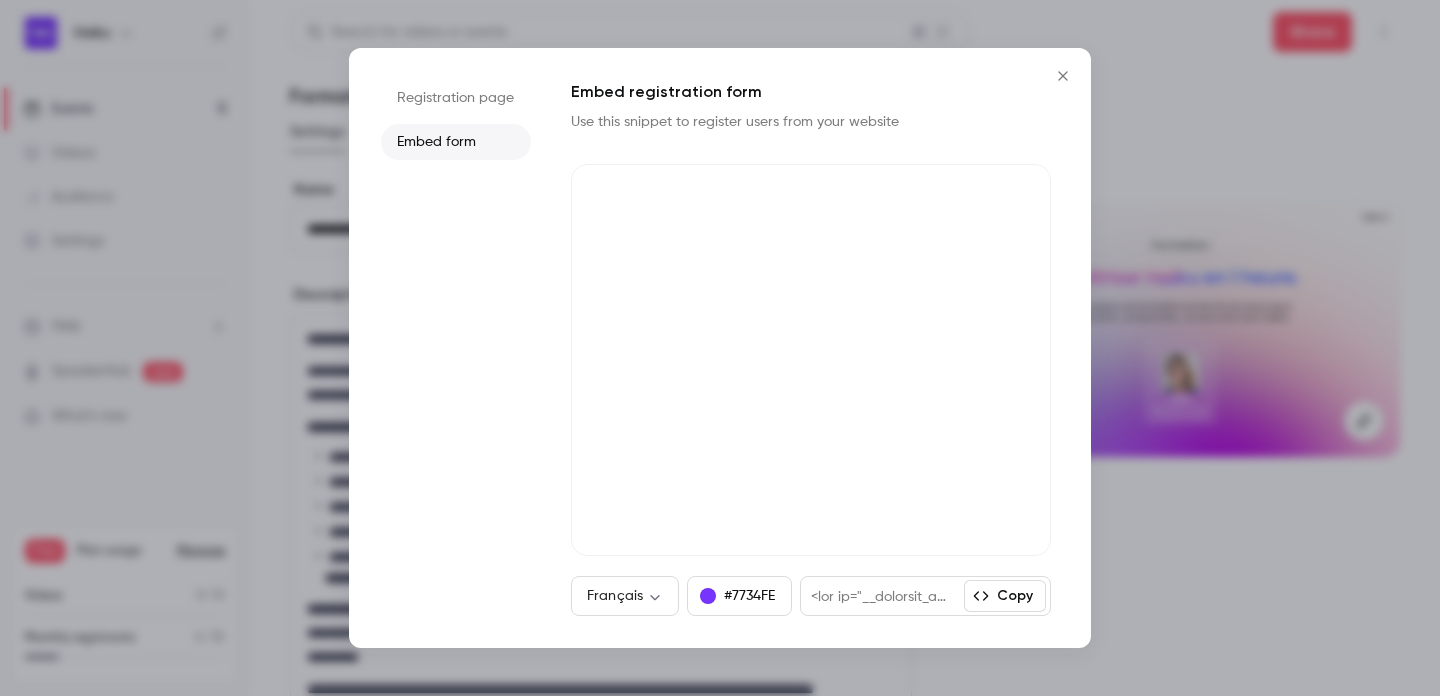 click 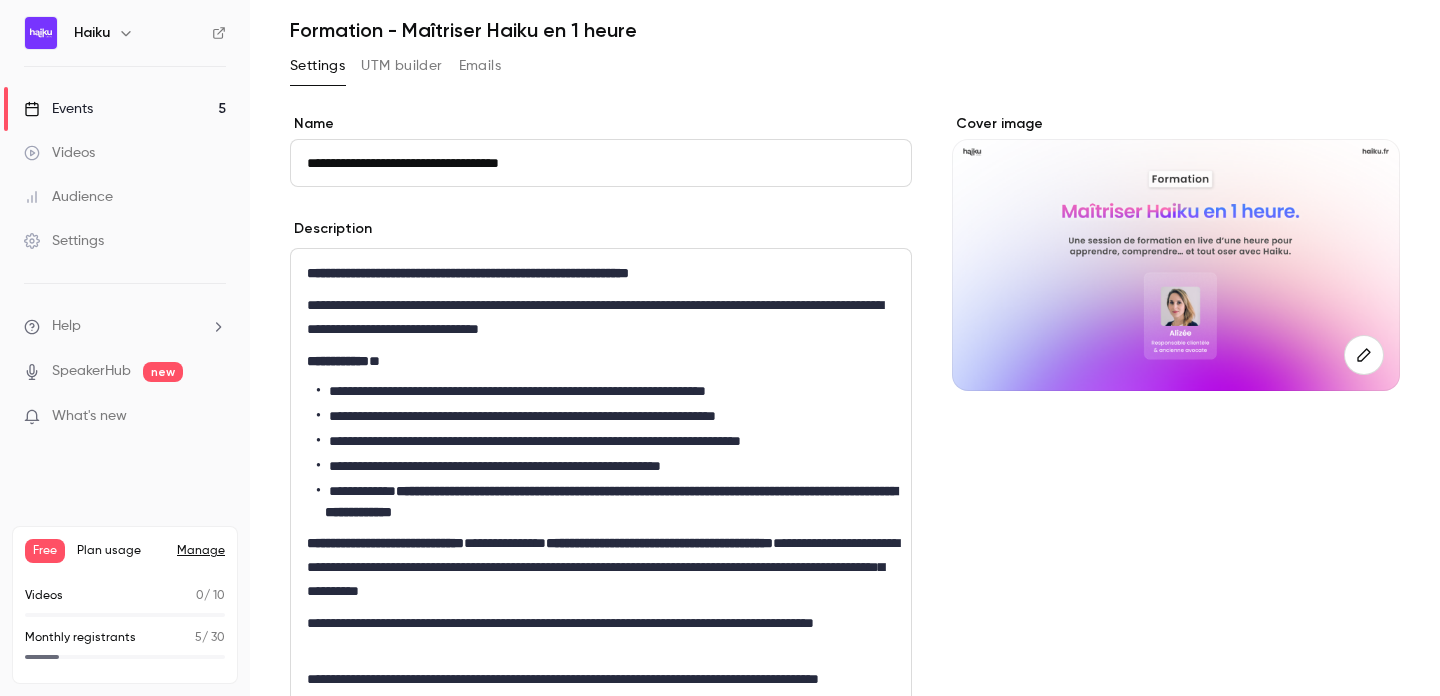 scroll, scrollTop: 0, scrollLeft: 0, axis: both 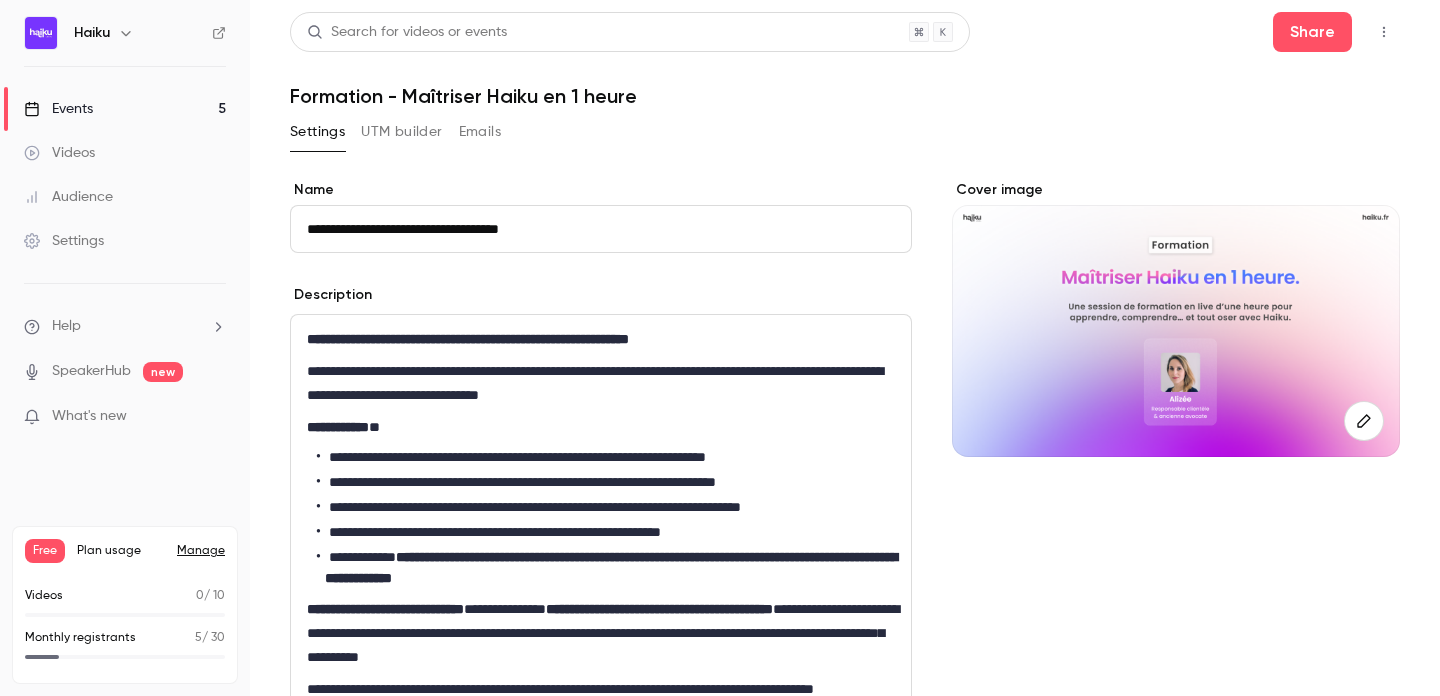 click on "Events 5" at bounding box center (125, 109) 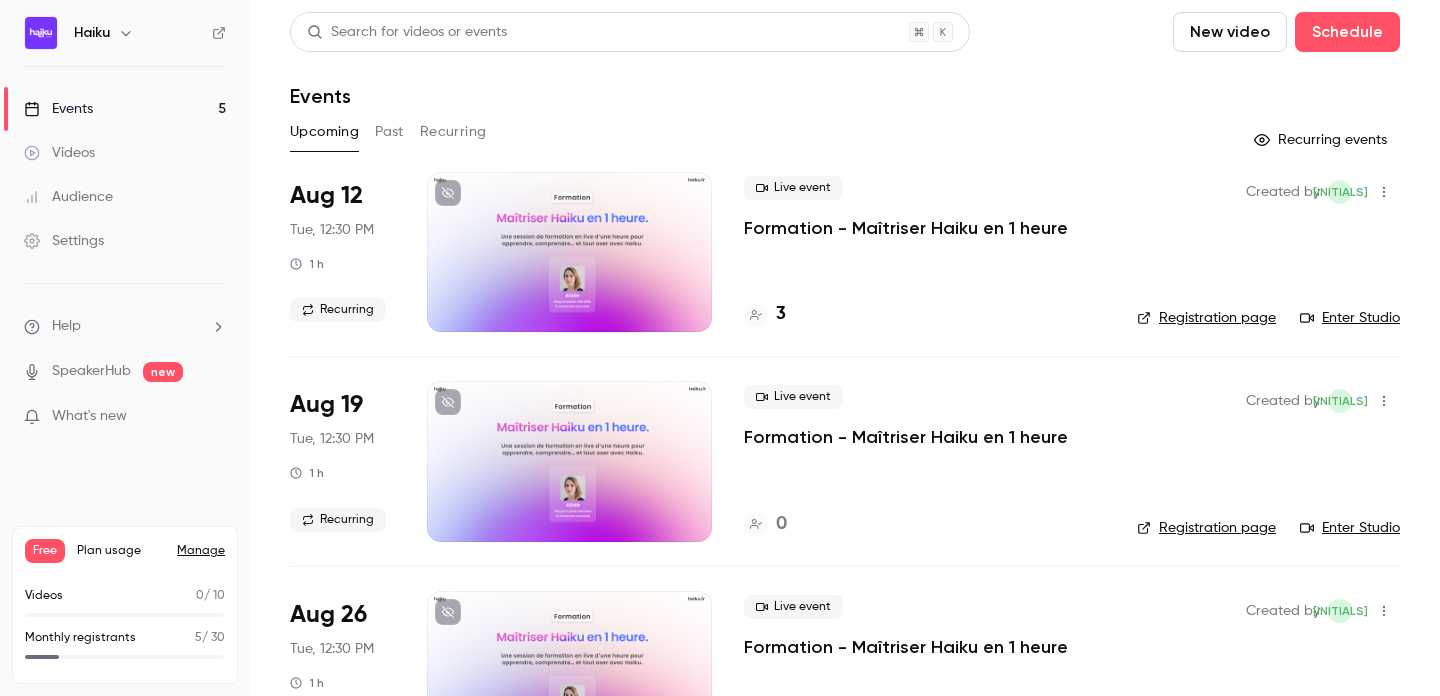 click on "Formation - Maîtriser Haiku en 1 heure" at bounding box center [906, 228] 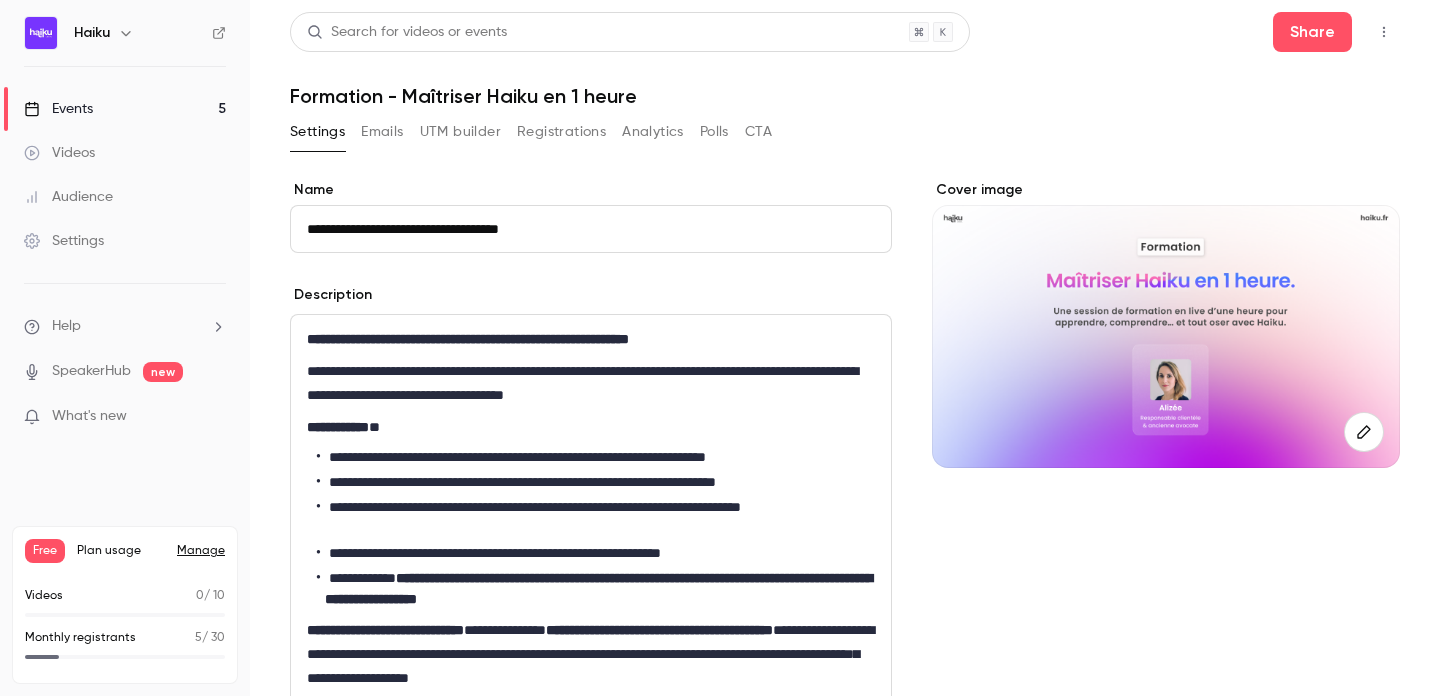 click on "Registrations" at bounding box center [561, 132] 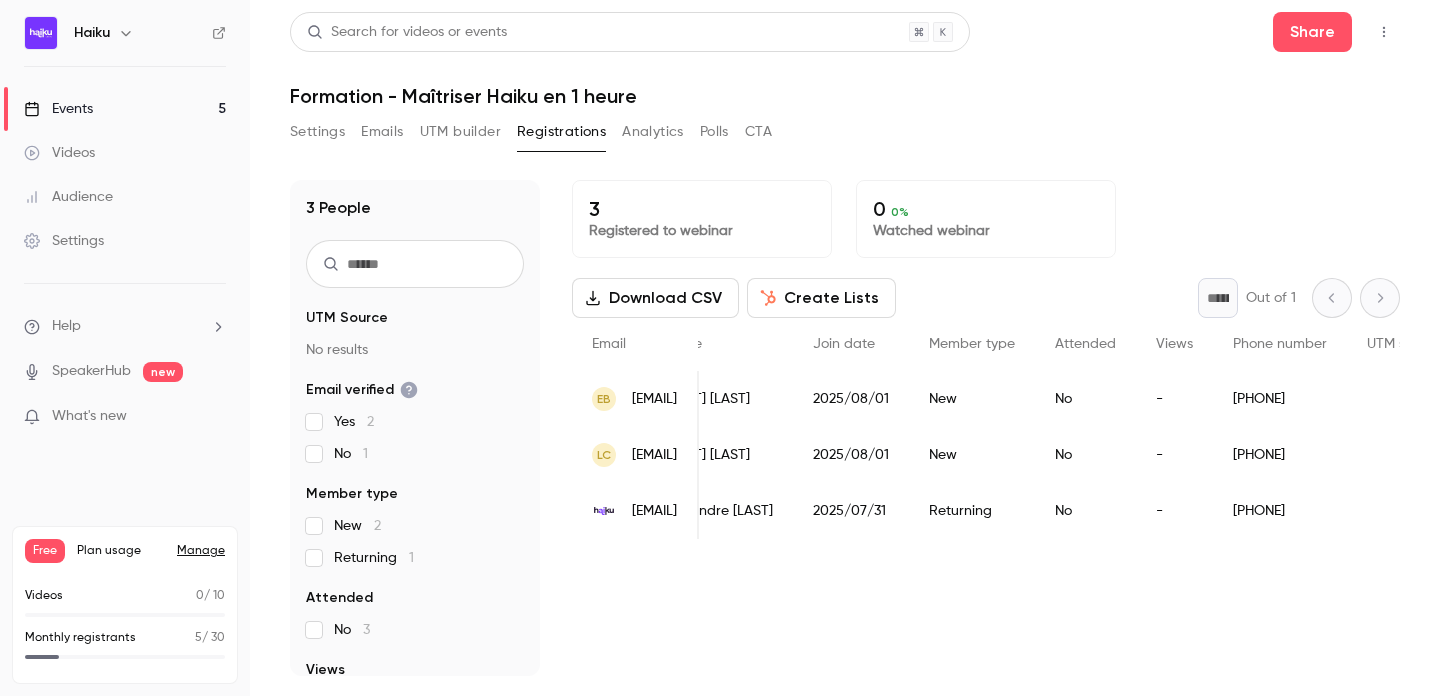 scroll, scrollTop: 0, scrollLeft: 0, axis: both 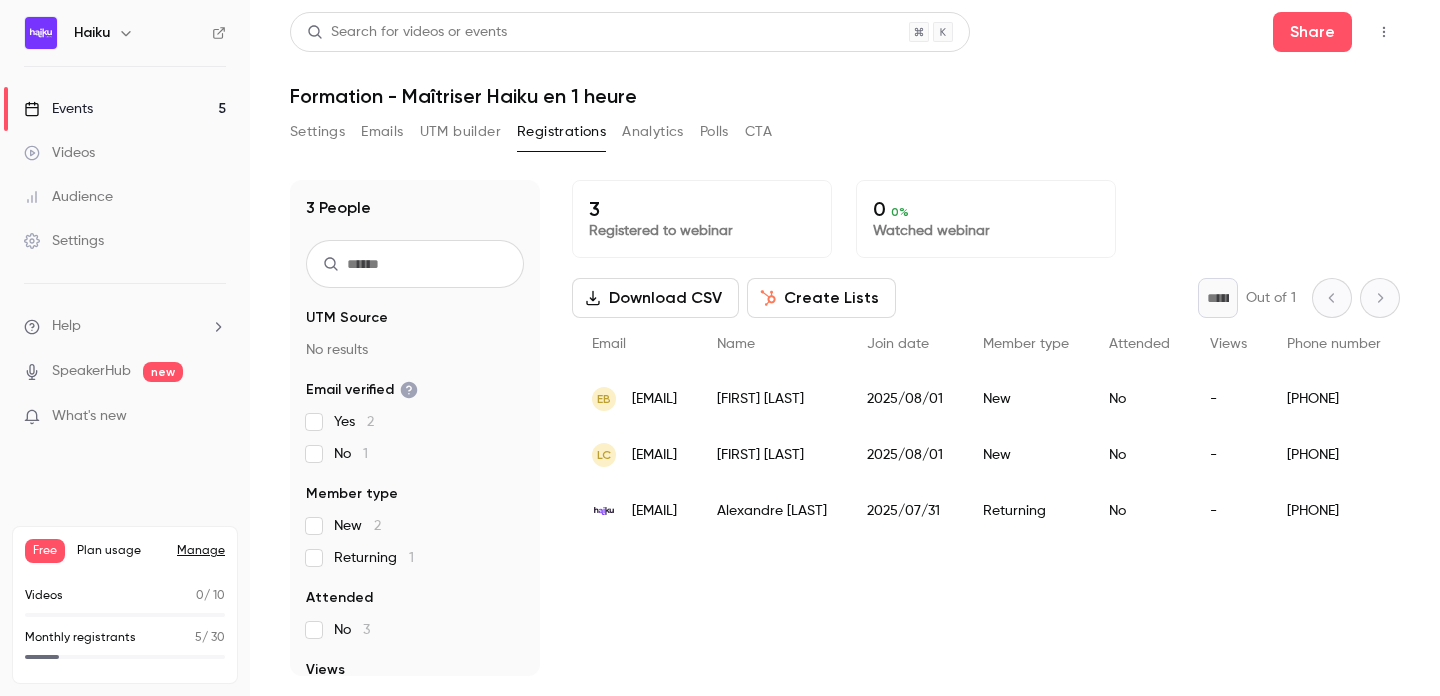click on "Settings" at bounding box center (317, 132) 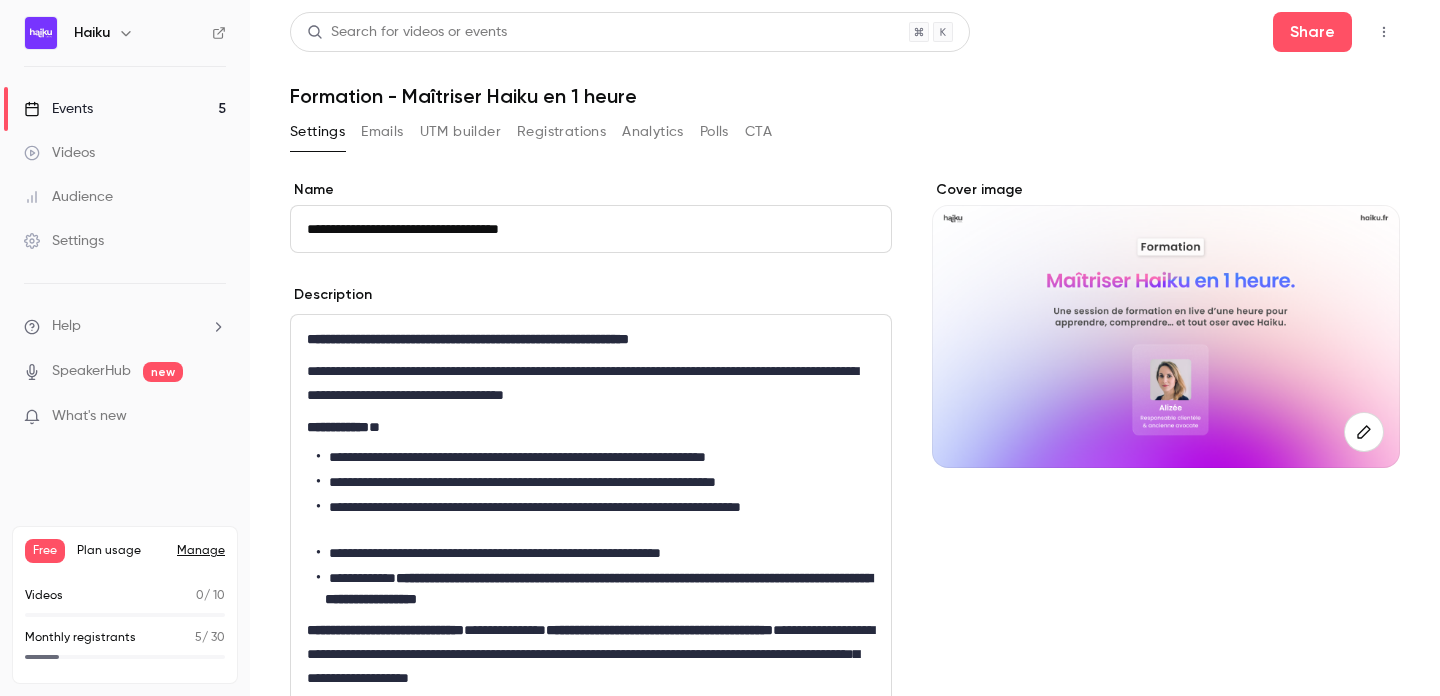 click on "Events" at bounding box center [58, 109] 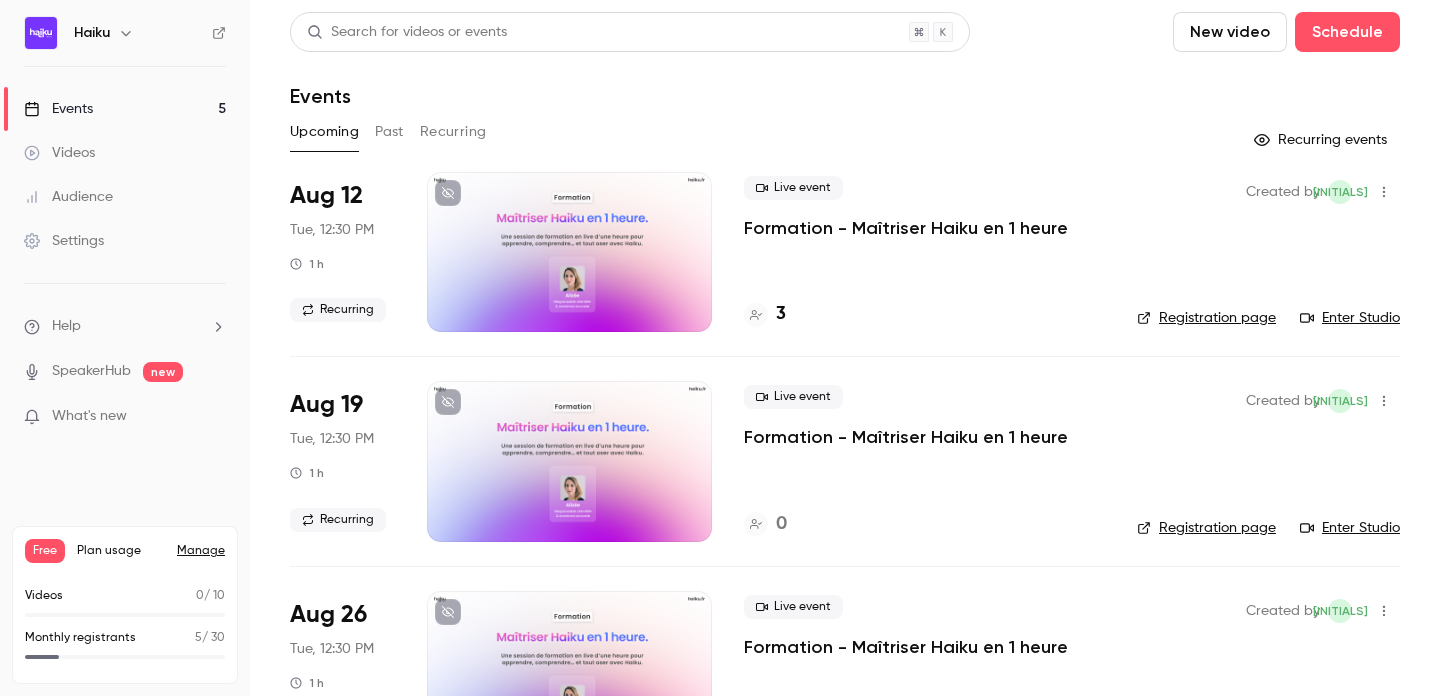 click on "Recurring" at bounding box center (453, 132) 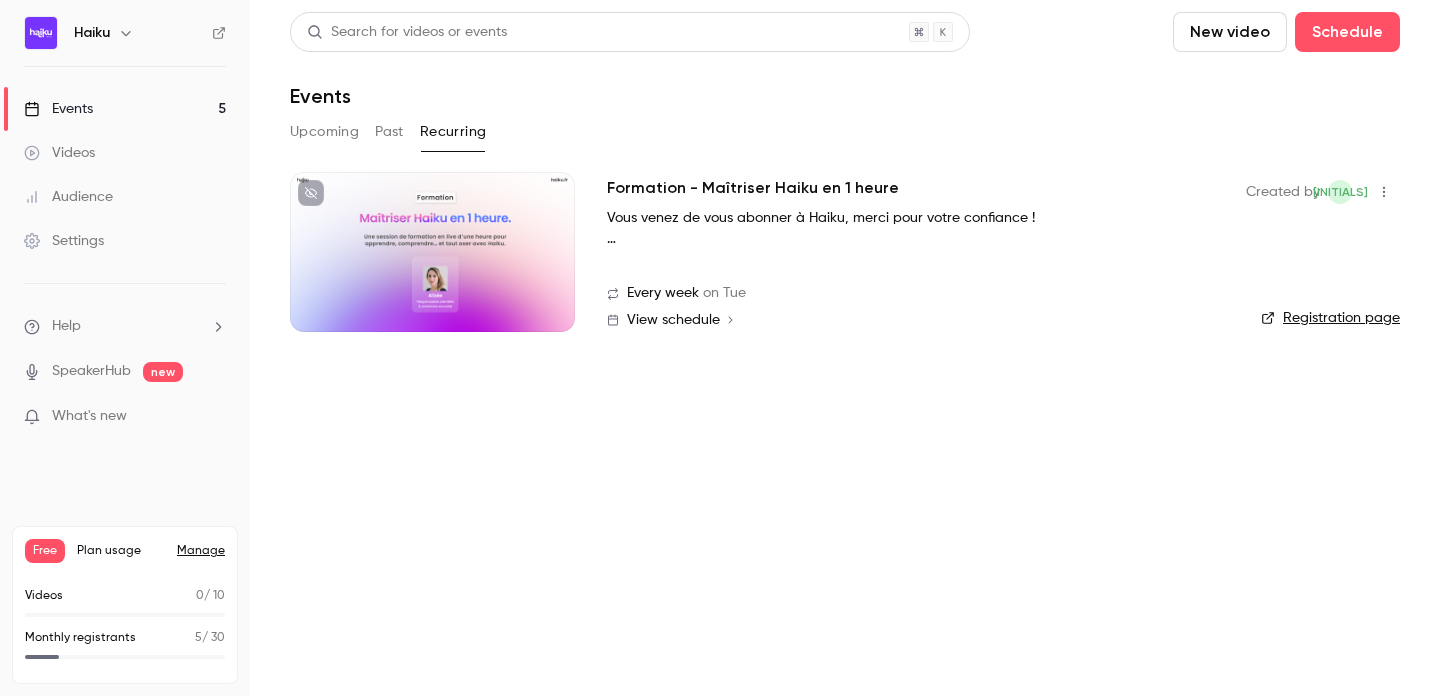 click on "Past" at bounding box center (389, 132) 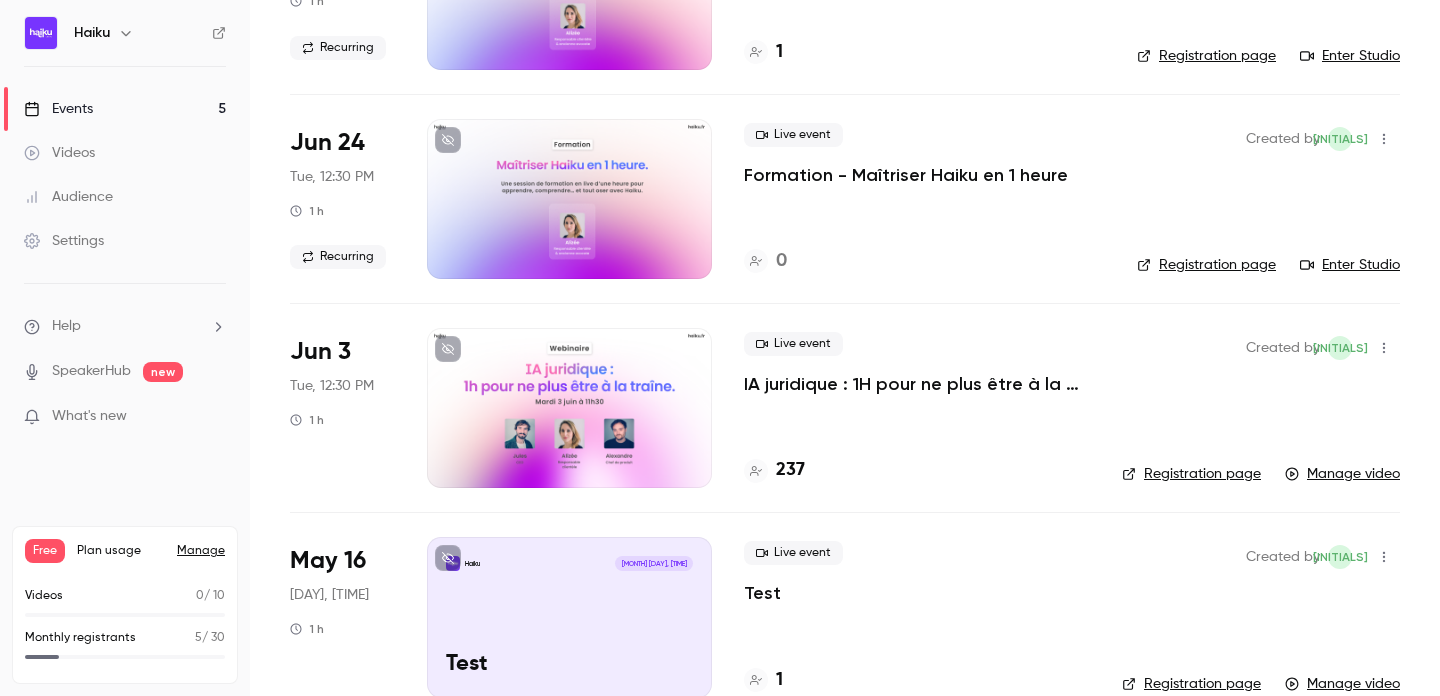 scroll, scrollTop: 1137, scrollLeft: 0, axis: vertical 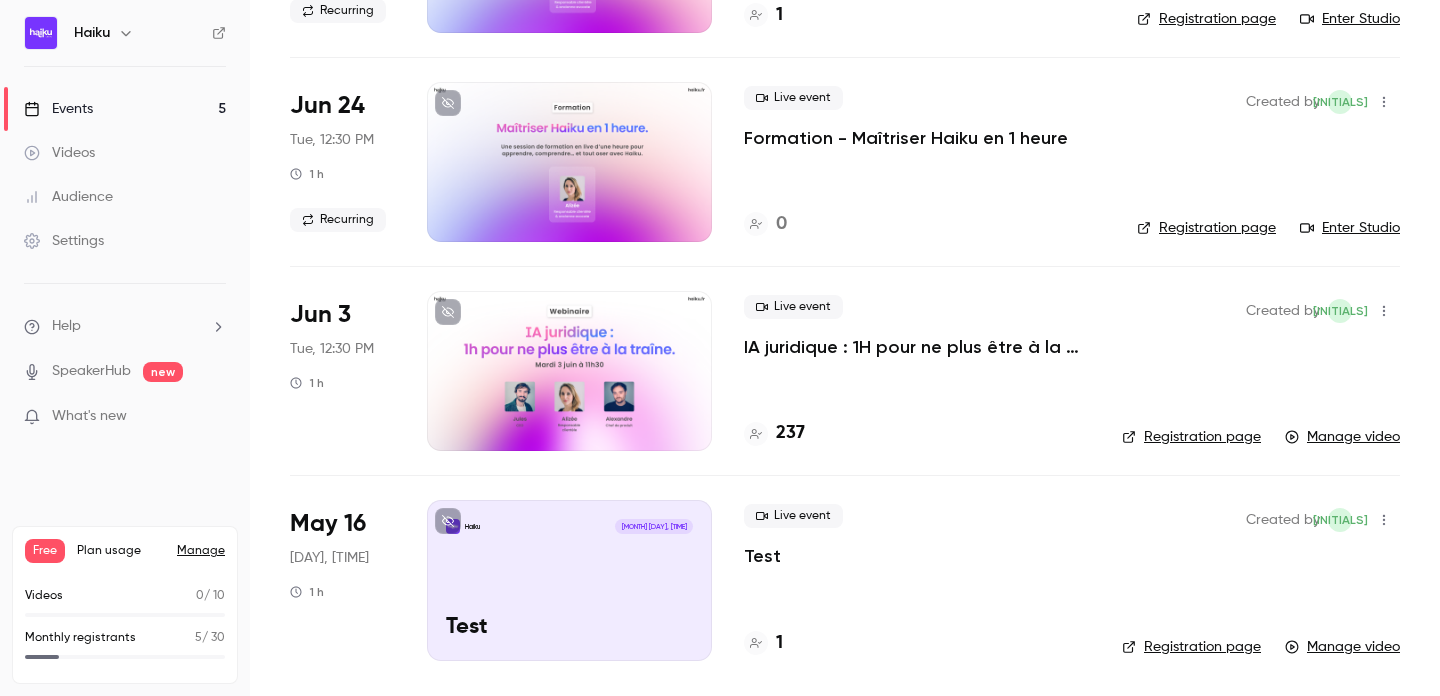 click at bounding box center (569, 371) 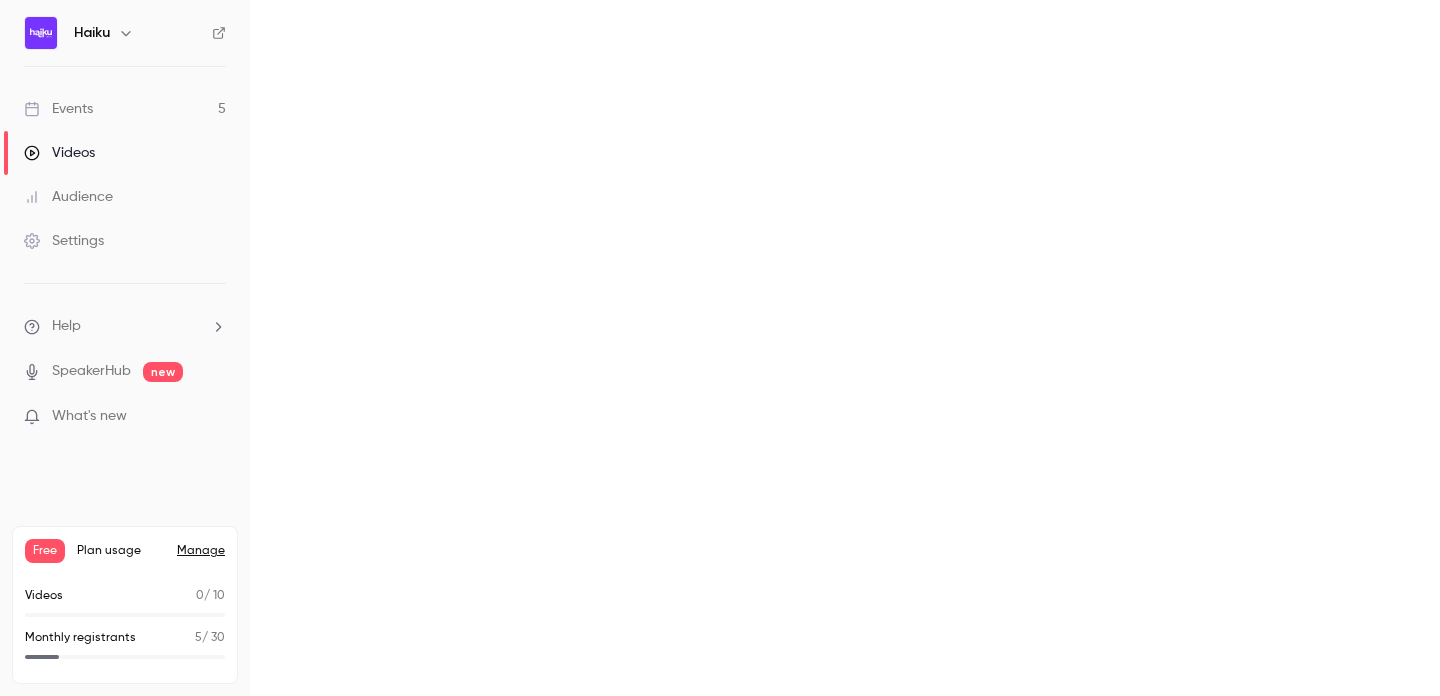 scroll, scrollTop: 0, scrollLeft: 0, axis: both 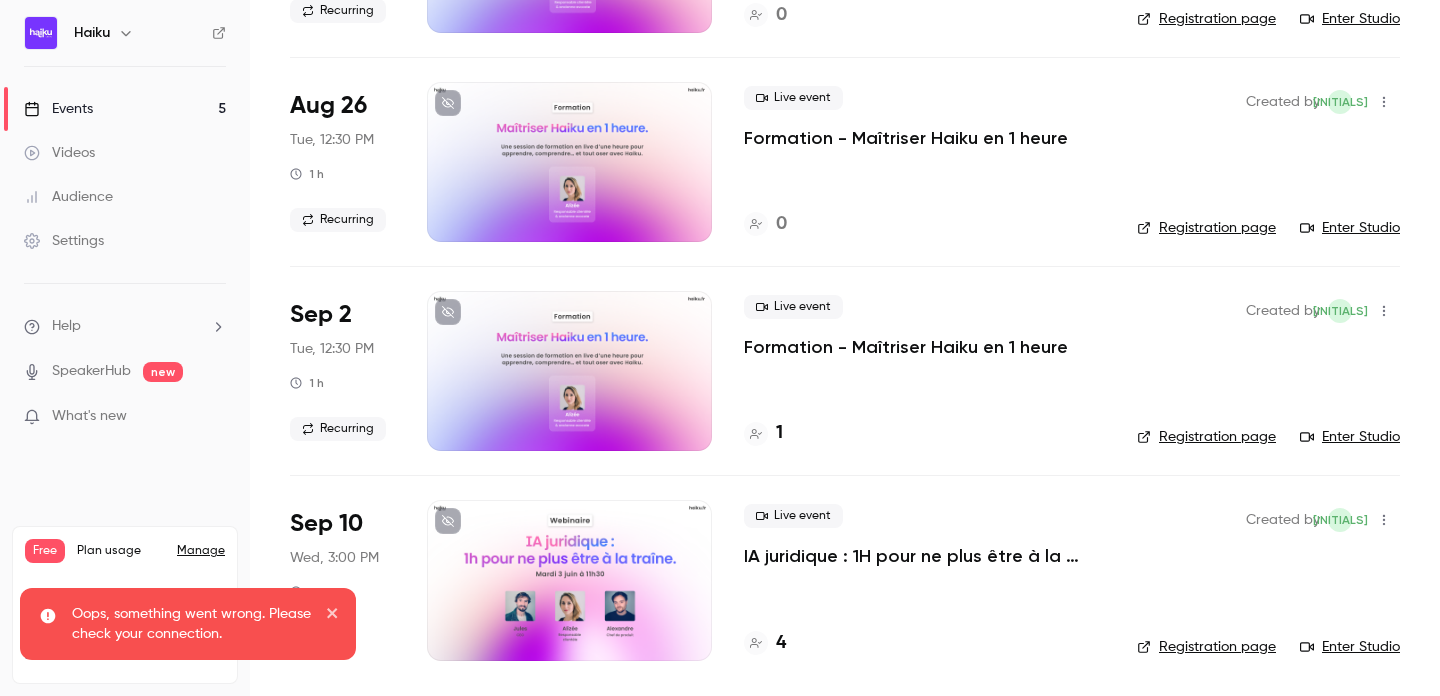 click at bounding box center [569, 580] 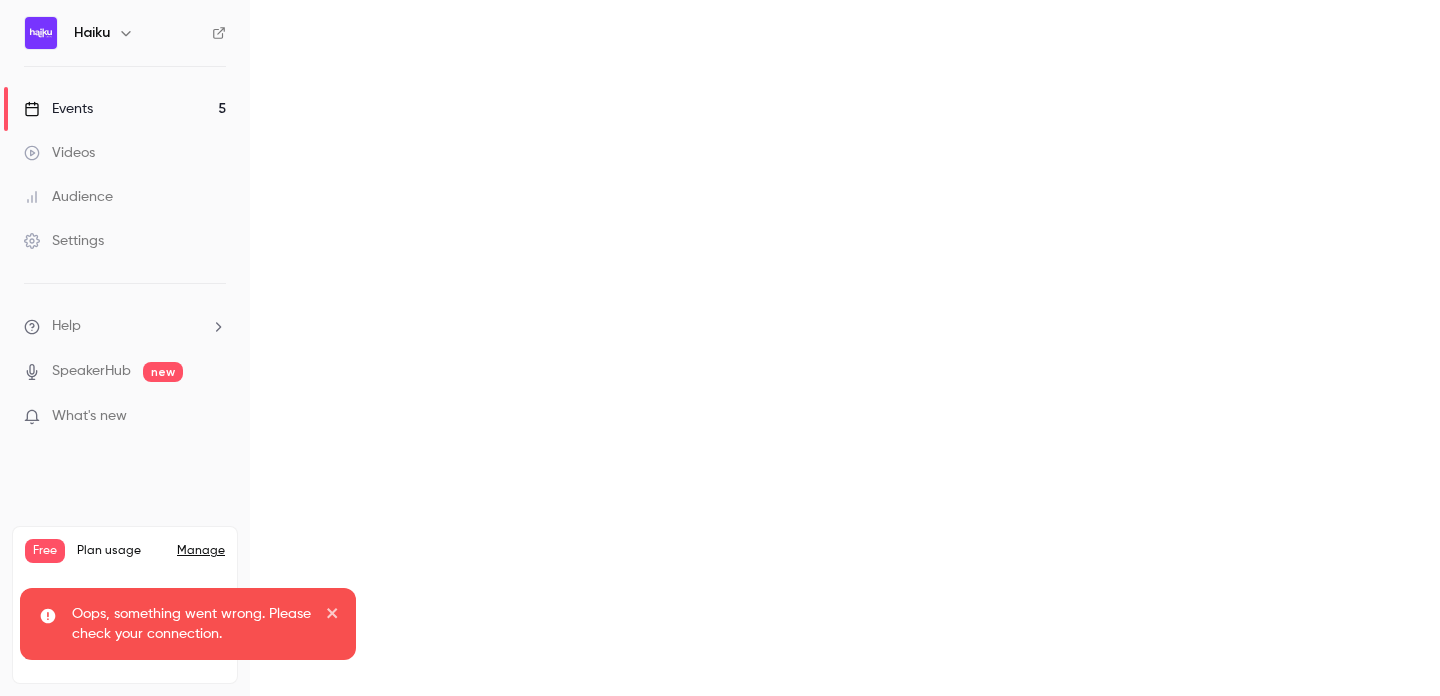 scroll, scrollTop: 0, scrollLeft: 0, axis: both 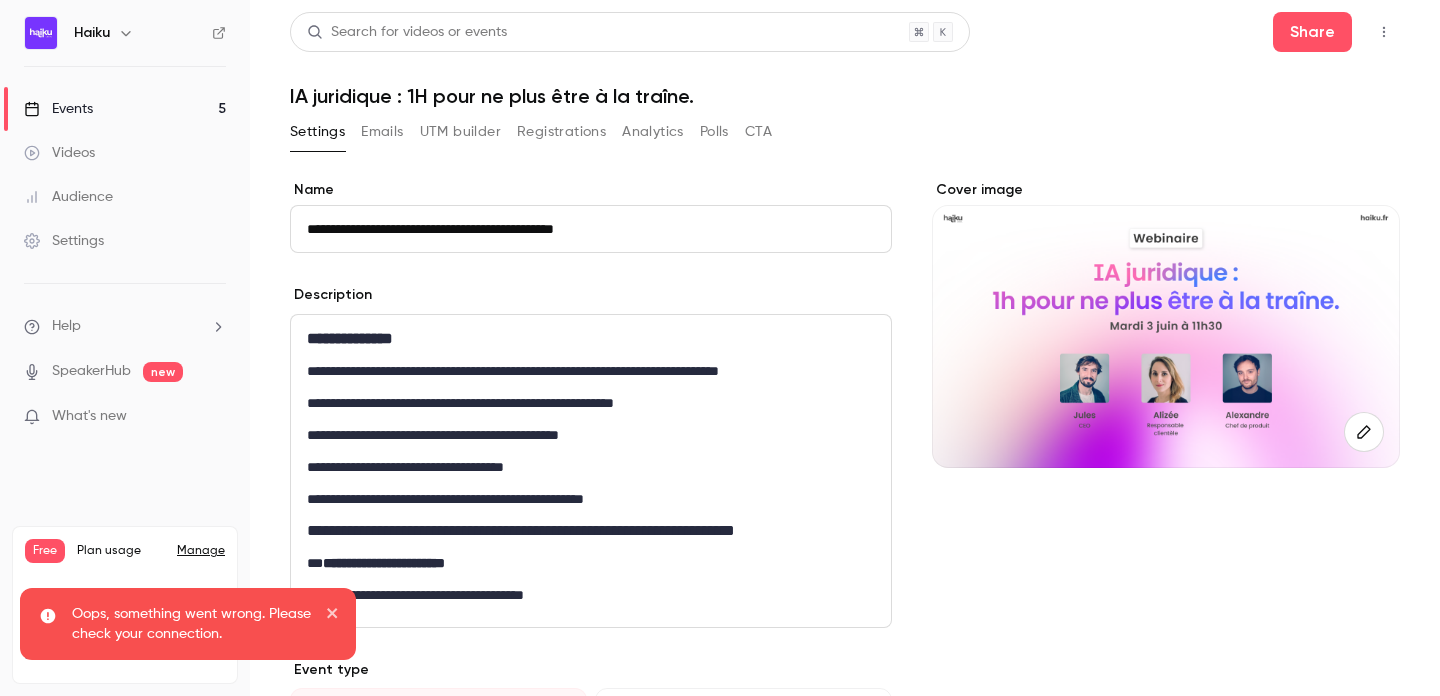 click on "Oops, something went wrong. Please check your connection." at bounding box center [181, 624] 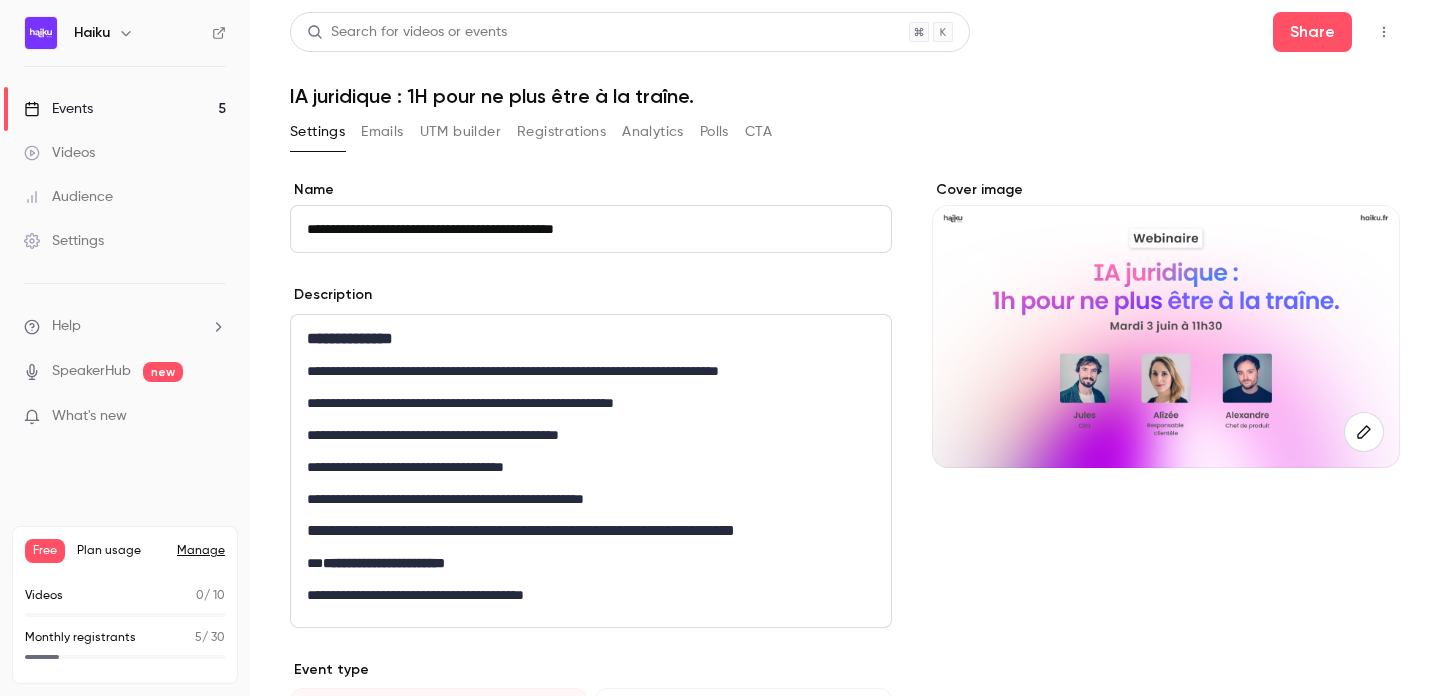 click on "Registrations" at bounding box center (561, 132) 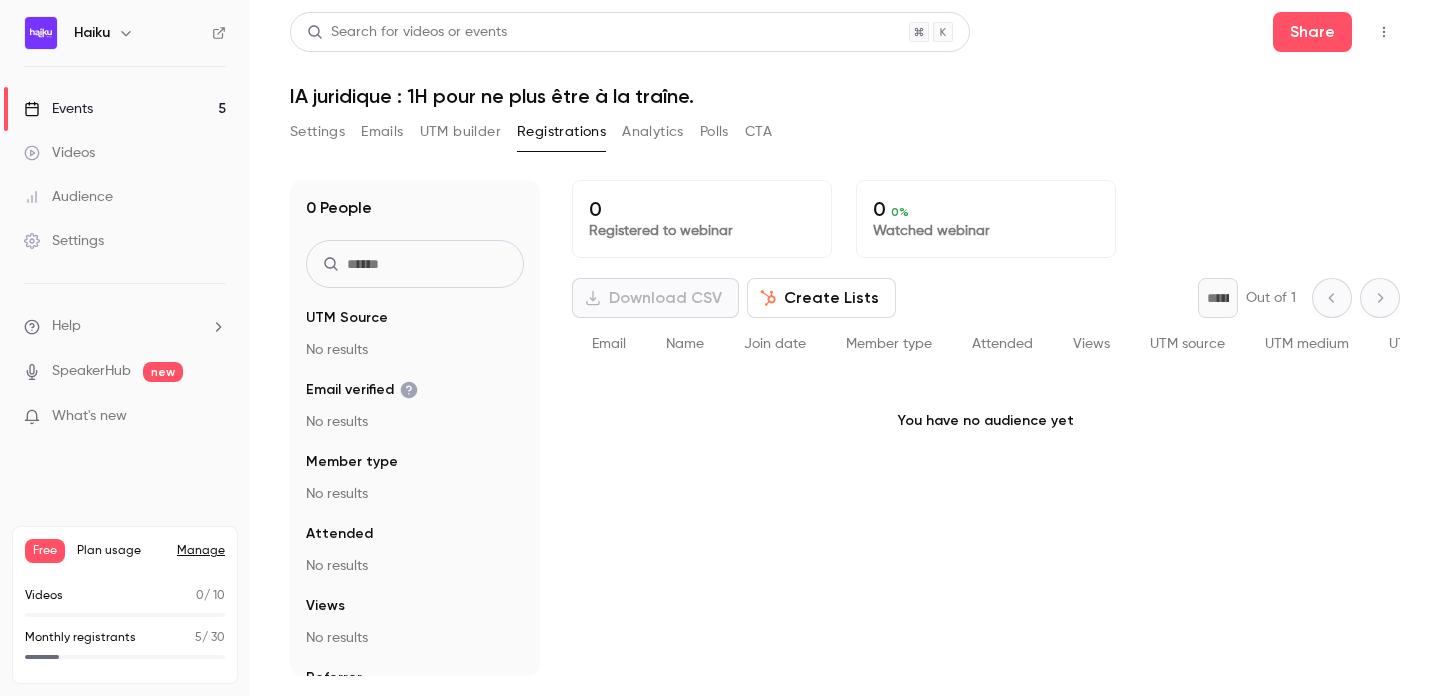 click on "Analytics" at bounding box center [653, 132] 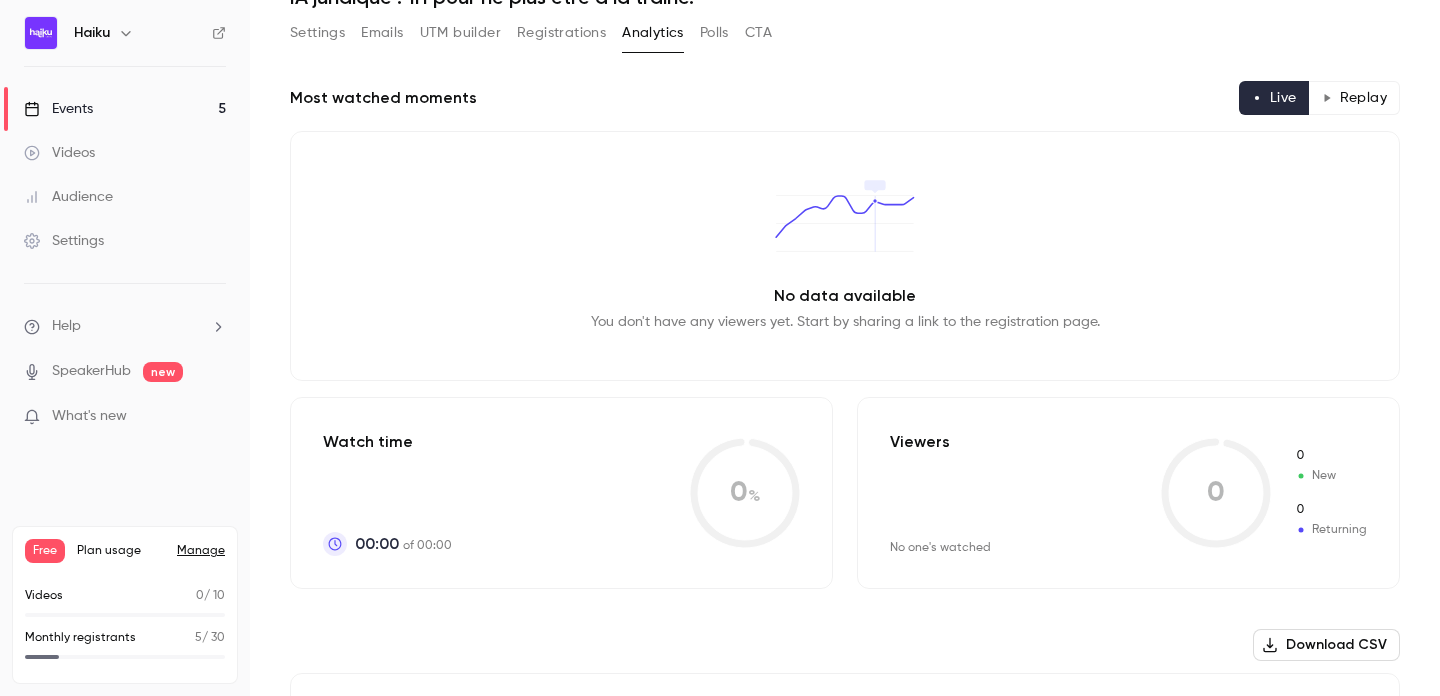 scroll, scrollTop: 0, scrollLeft: 0, axis: both 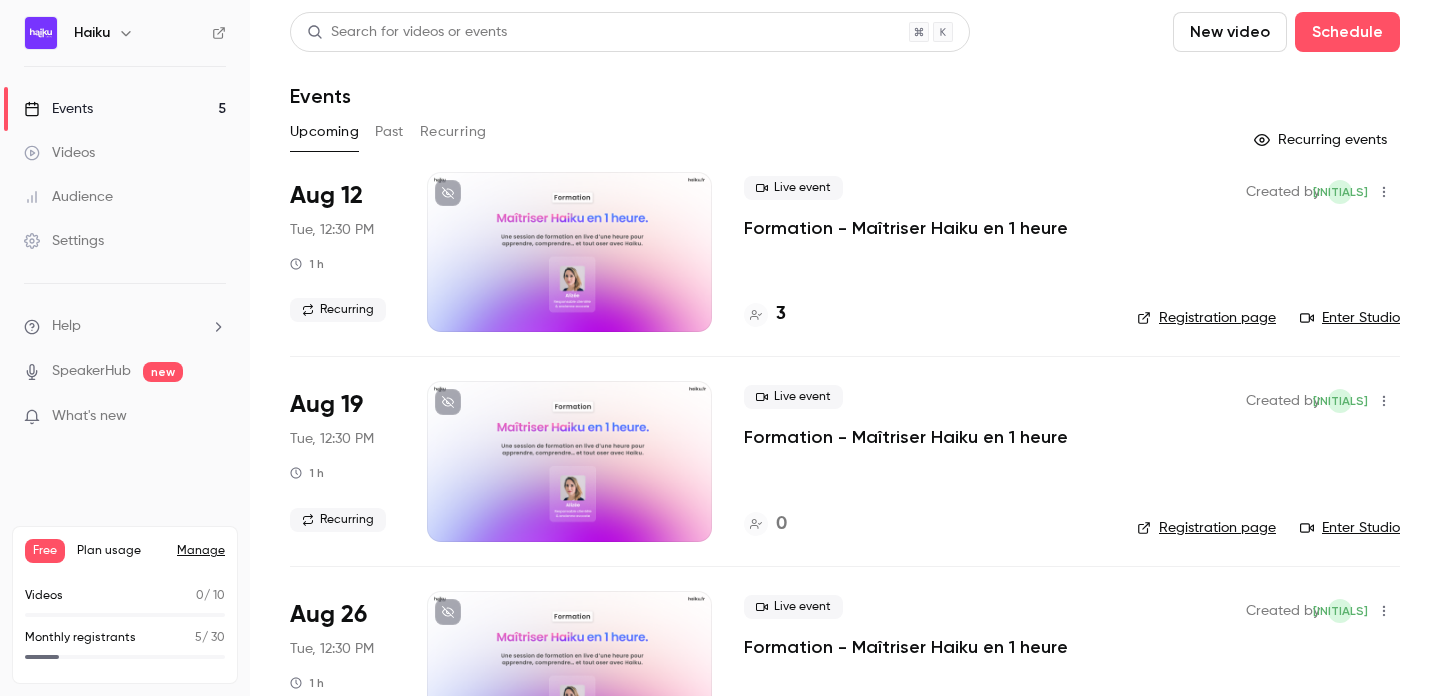 click at bounding box center (569, 252) 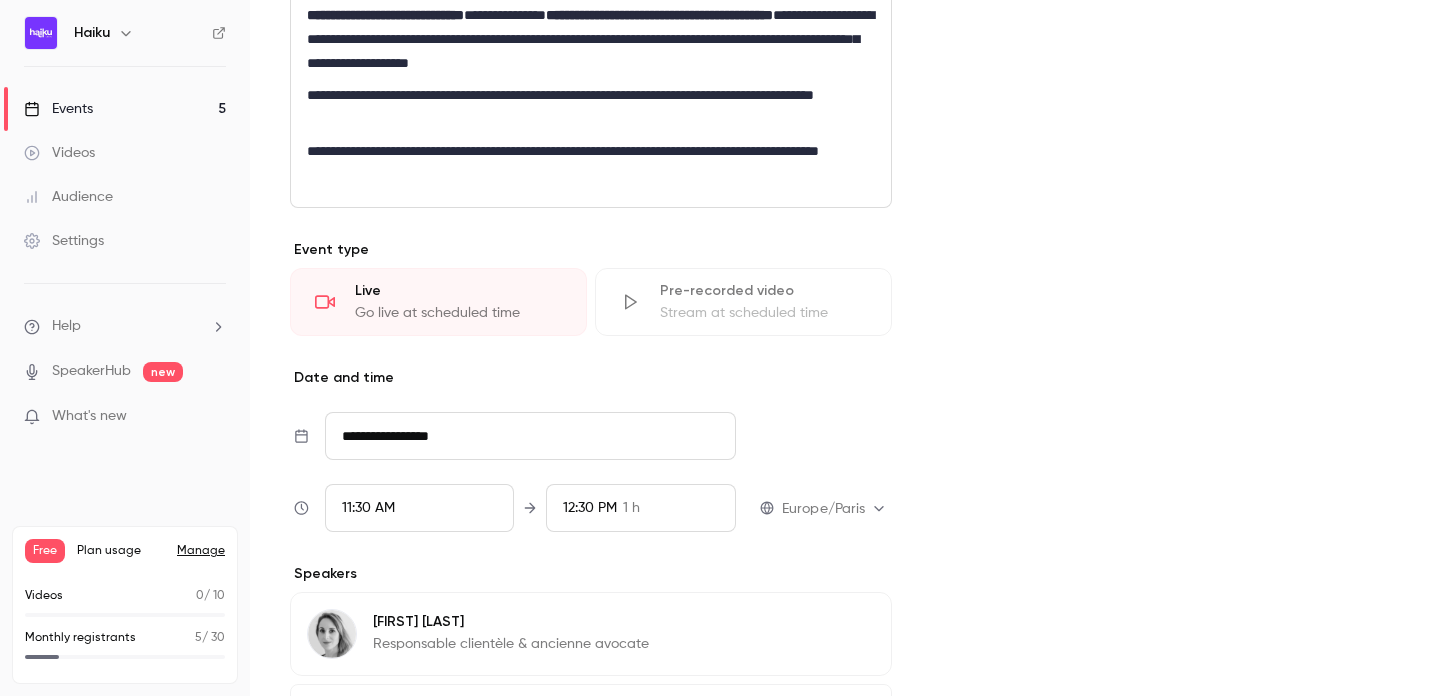 scroll, scrollTop: 0, scrollLeft: 0, axis: both 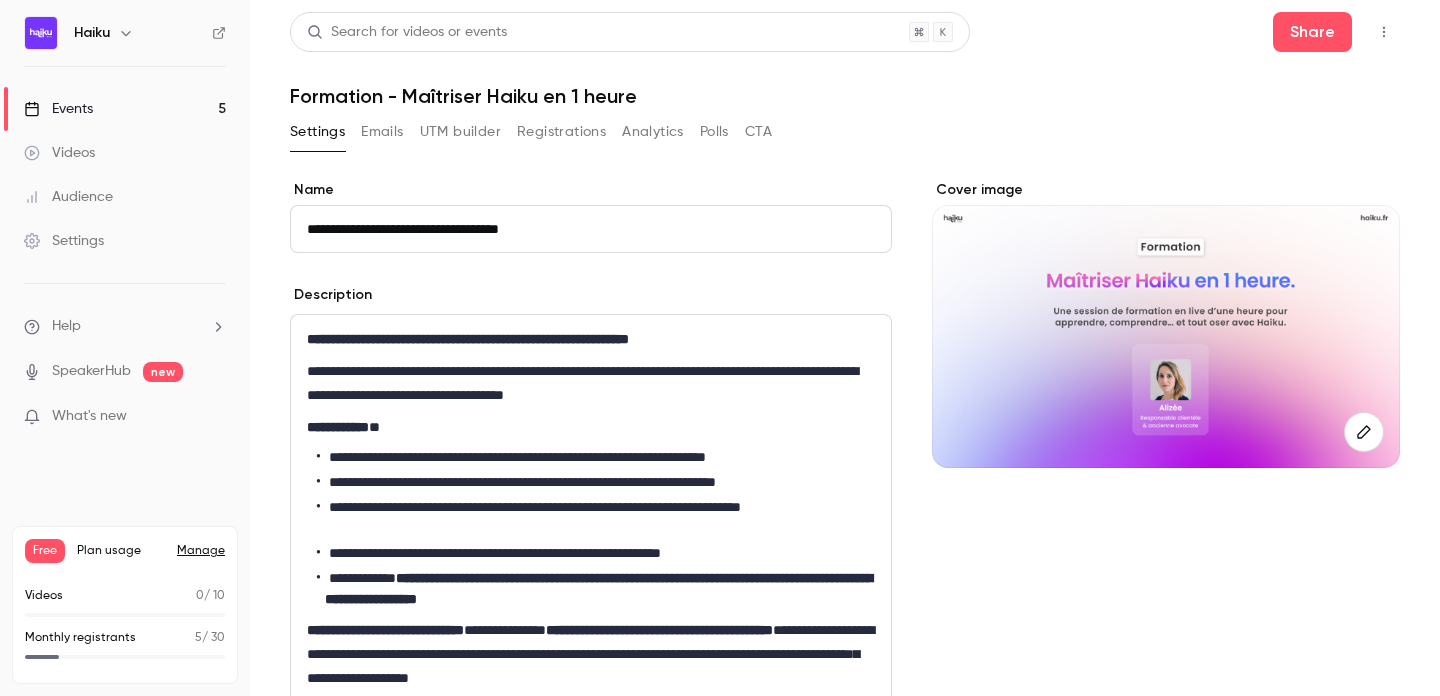 click on "Registrations" at bounding box center (561, 132) 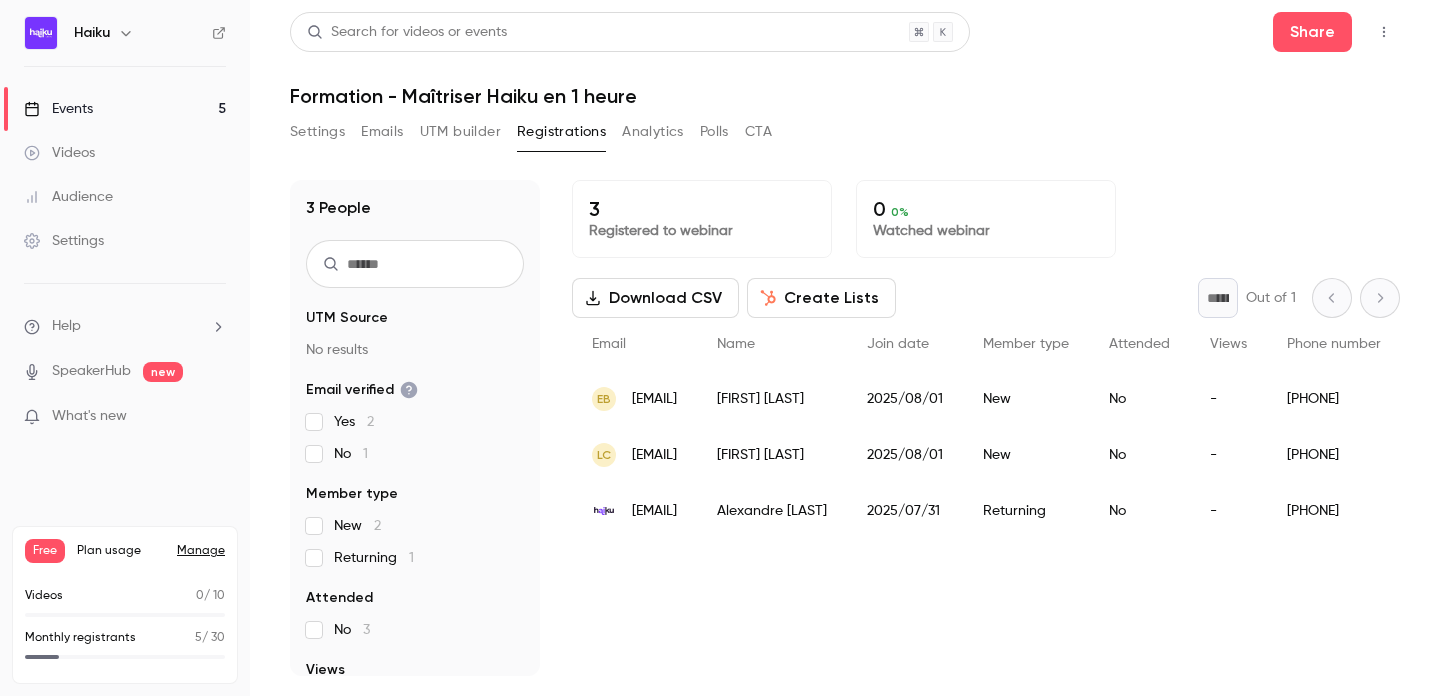 click on "Settings" at bounding box center [64, 241] 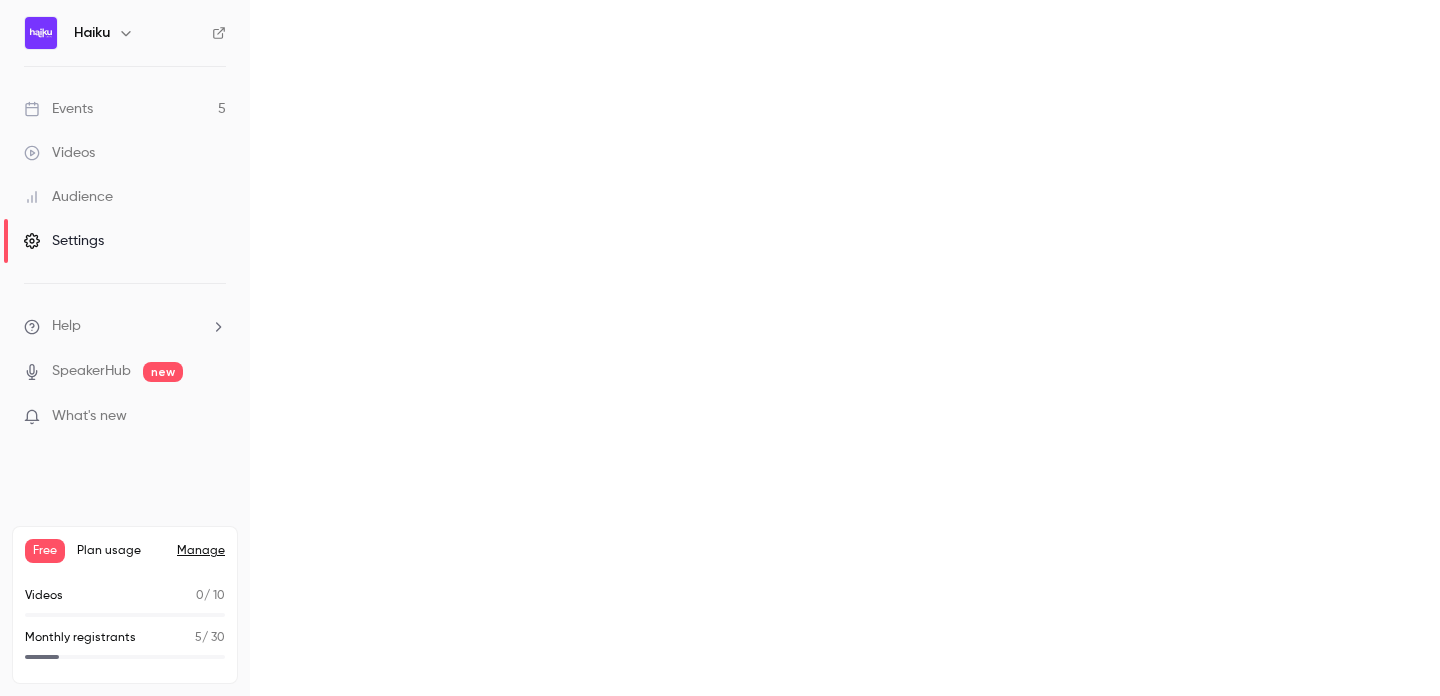 click on "Settings" at bounding box center (64, 241) 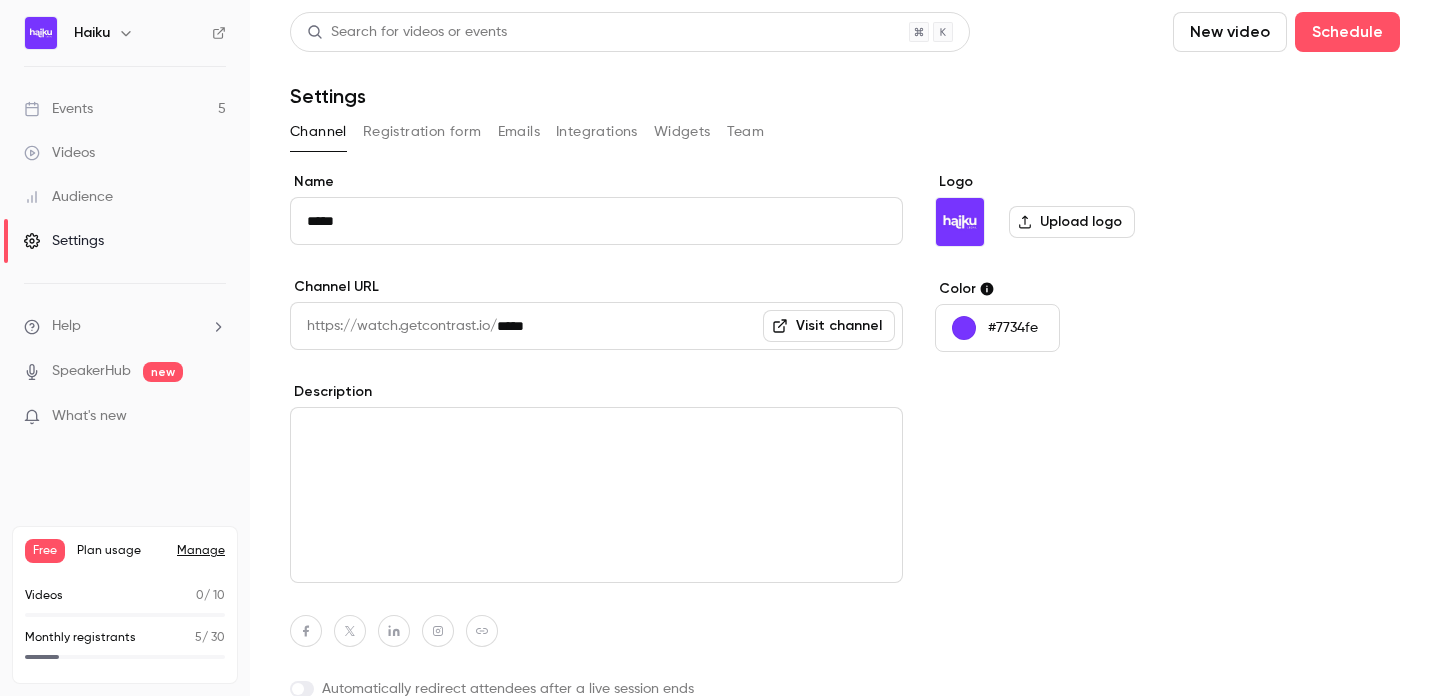 click on "Team" at bounding box center (746, 132) 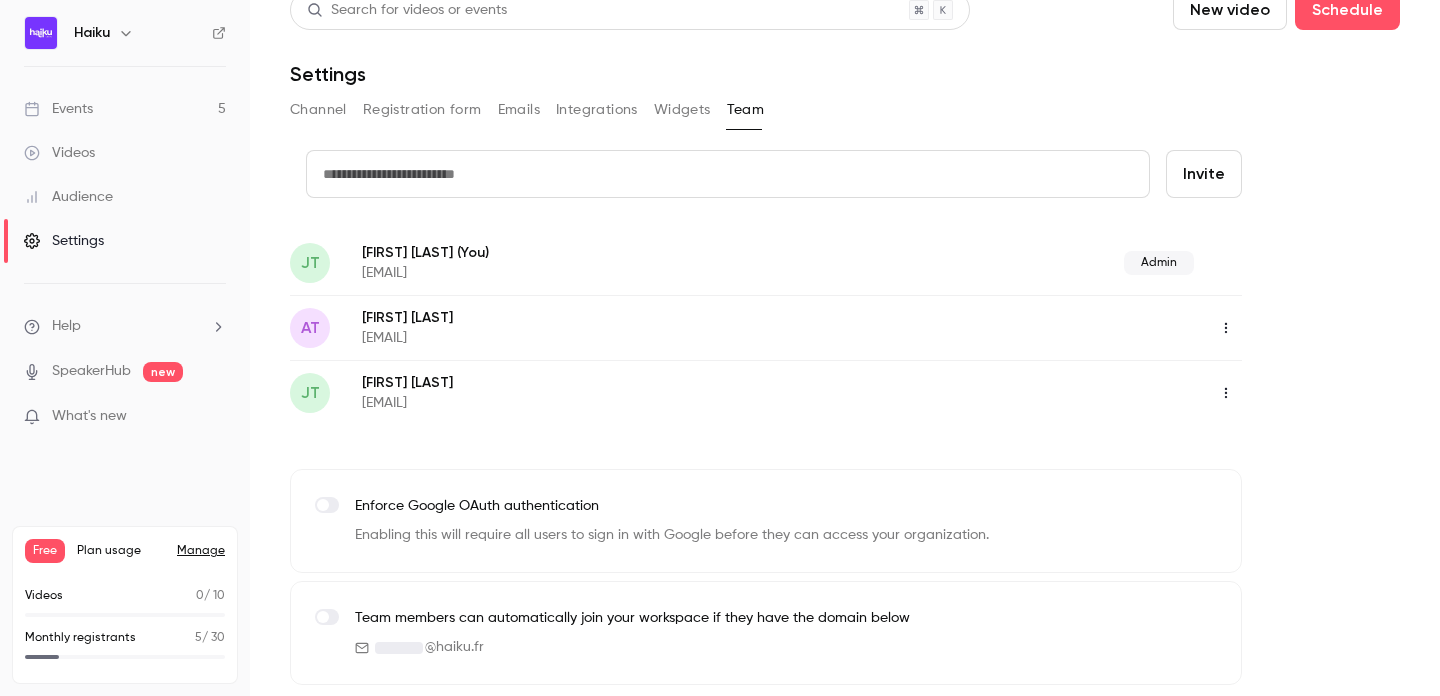 scroll, scrollTop: 23, scrollLeft: 0, axis: vertical 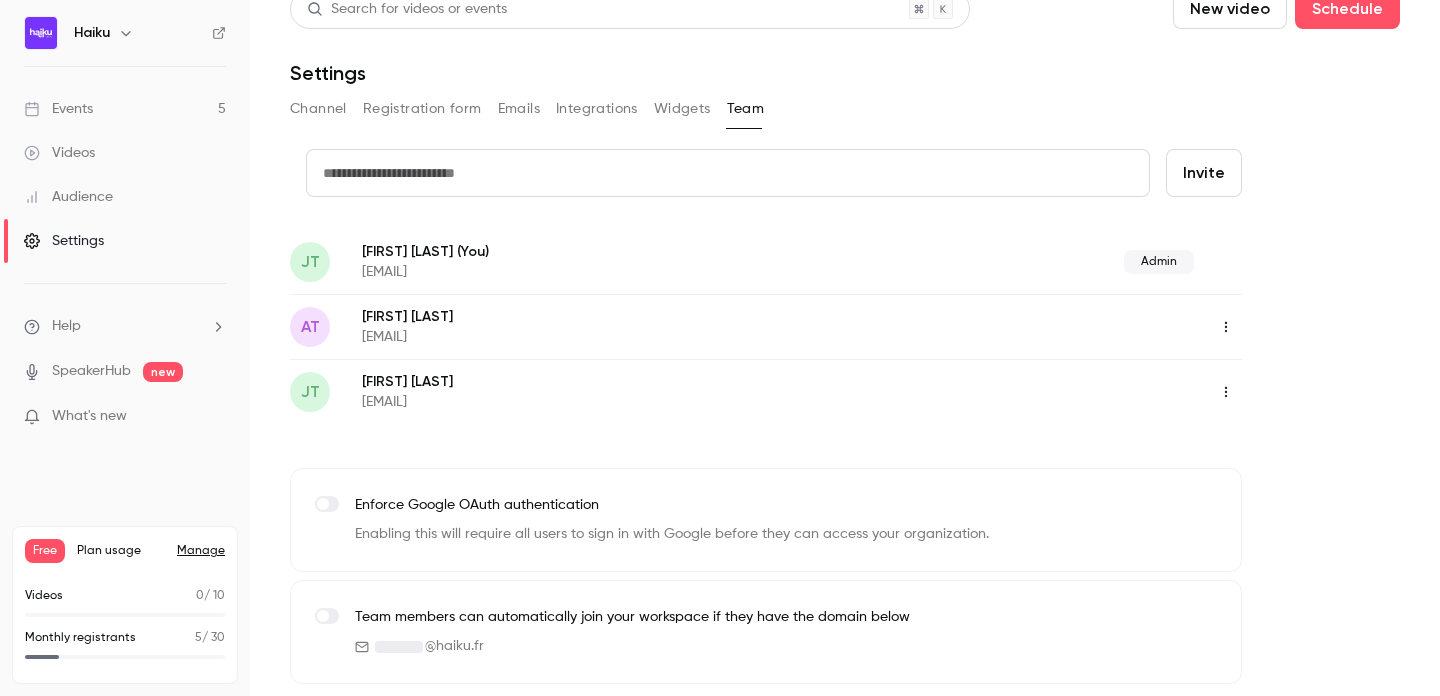 click at bounding box center (728, 173) 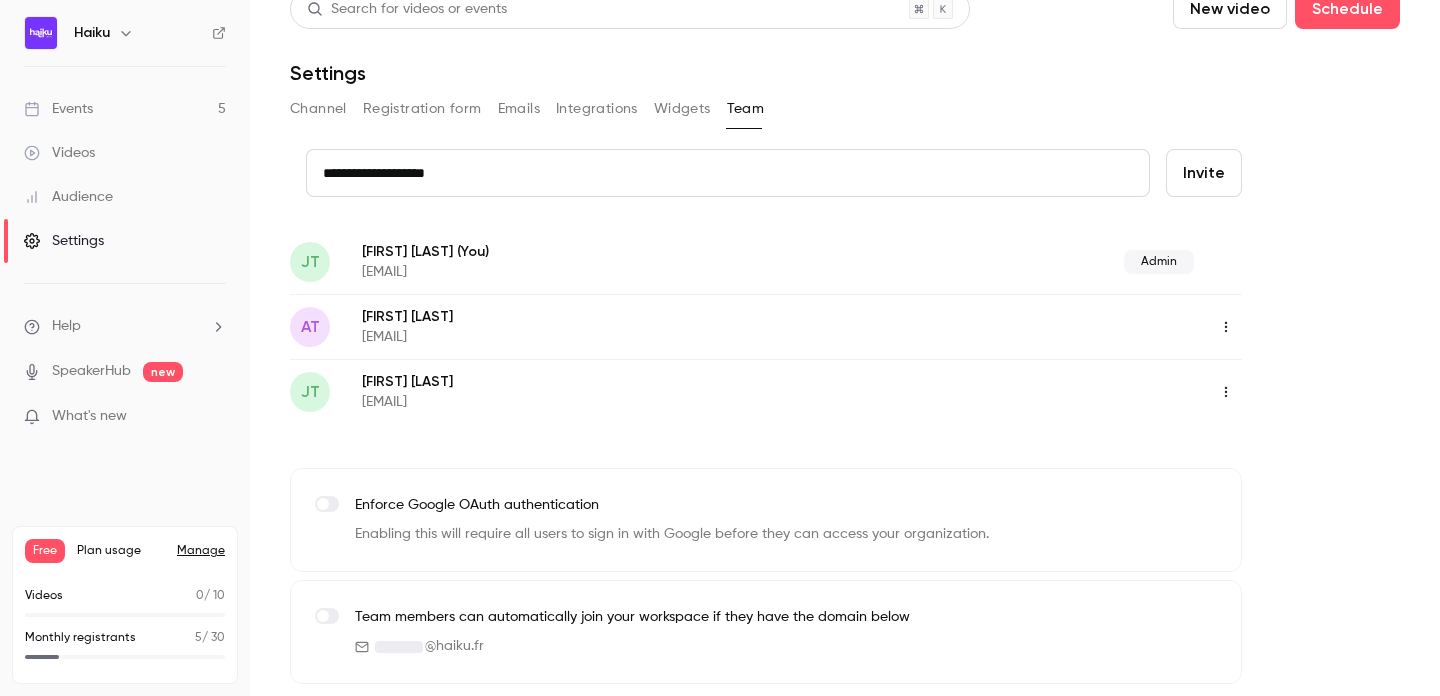 click on "Invite" at bounding box center (1204, 173) 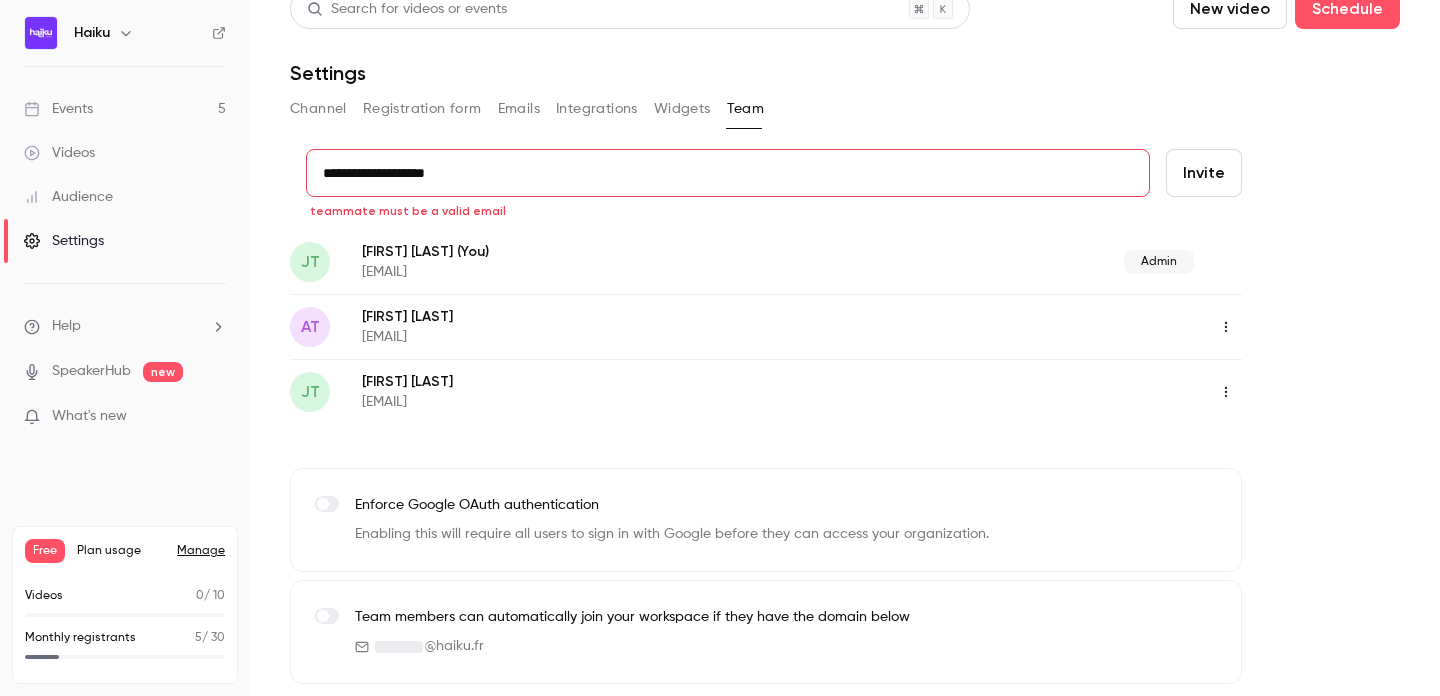 click on "**********" at bounding box center [728, 173] 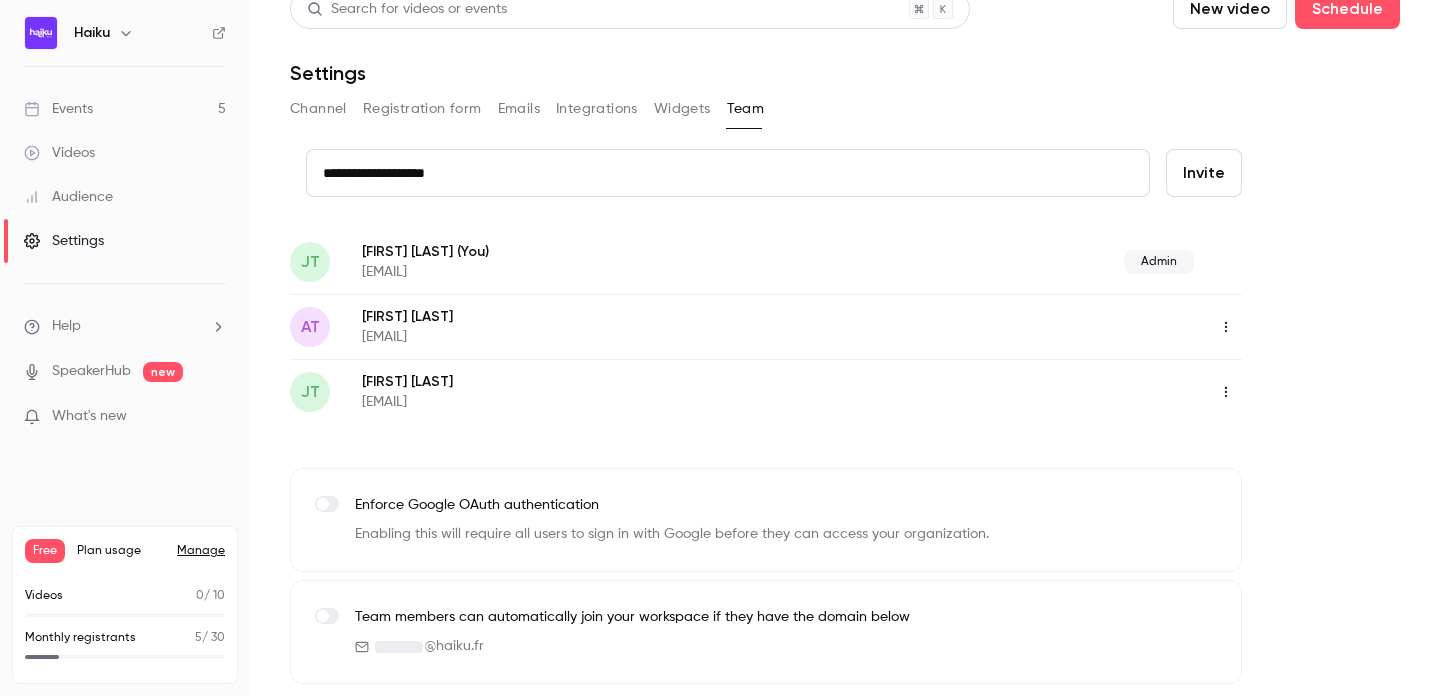type on "**********" 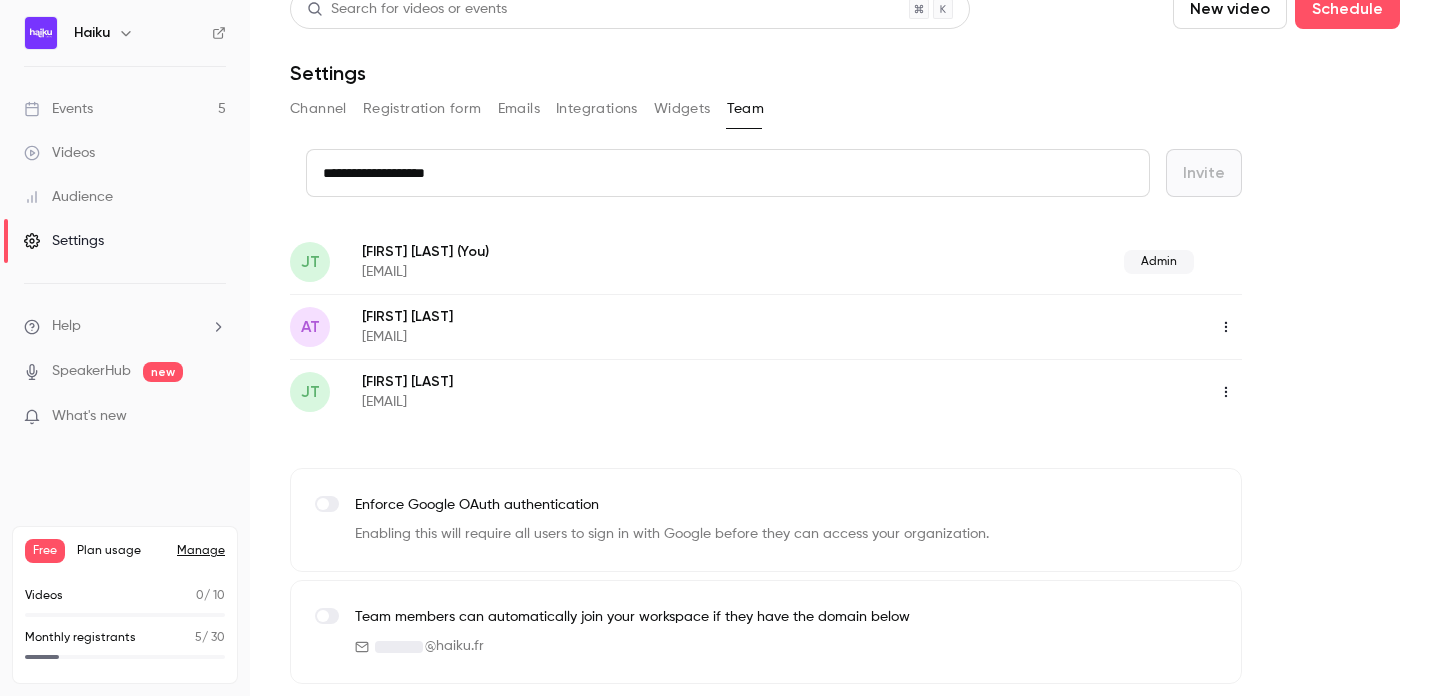 type 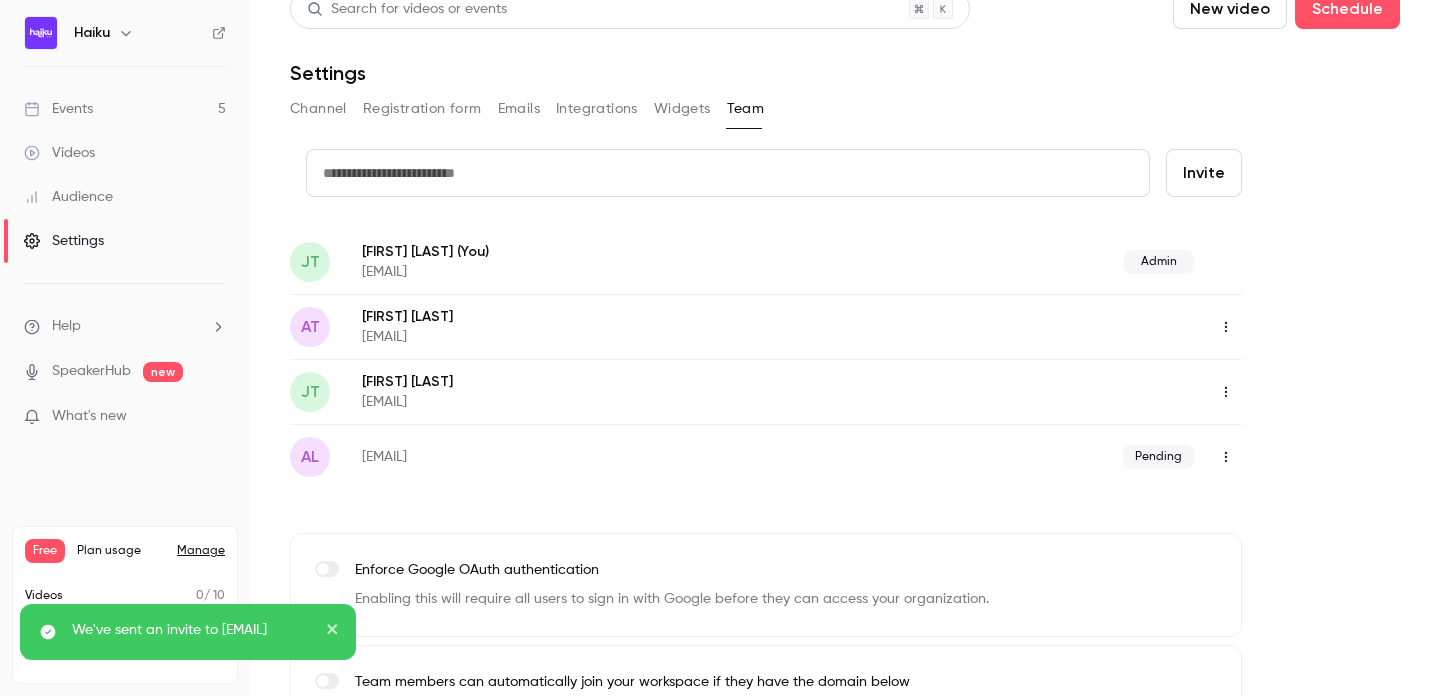 click 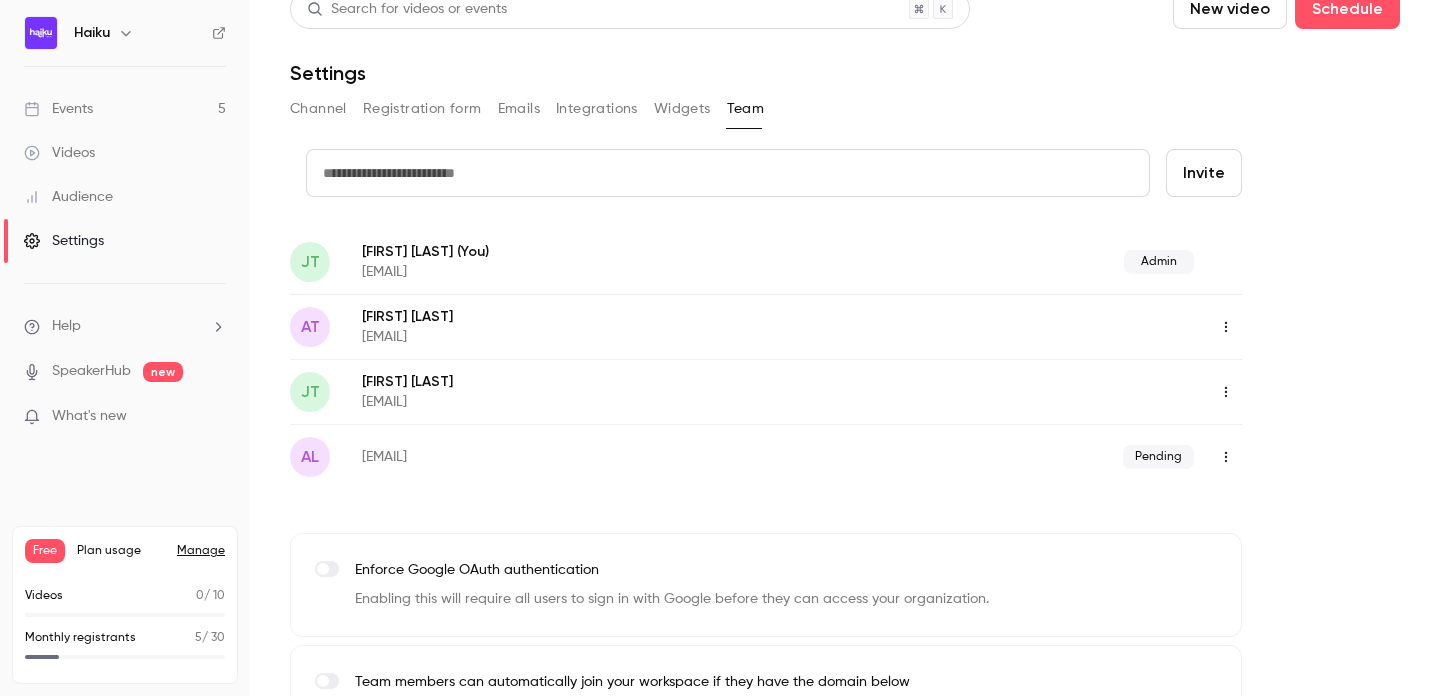 click on "Events 5" at bounding box center (125, 109) 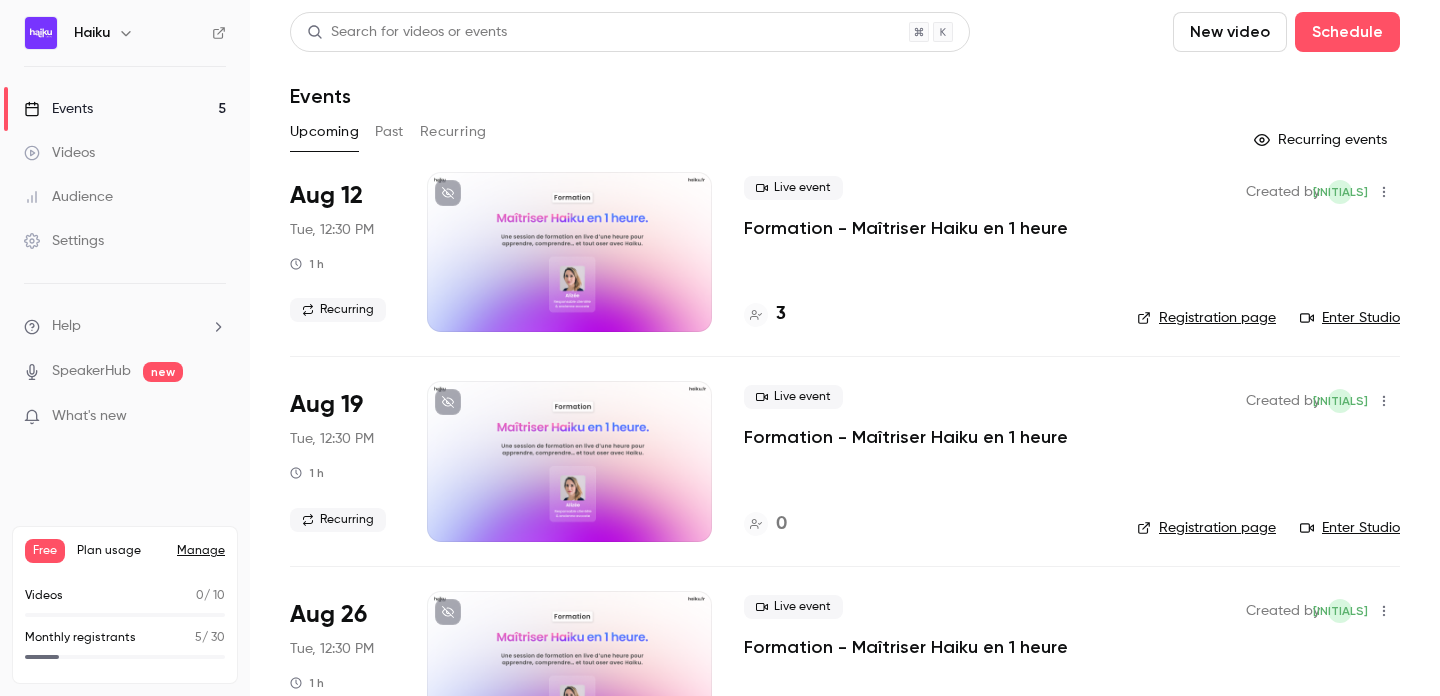 scroll, scrollTop: 26, scrollLeft: 0, axis: vertical 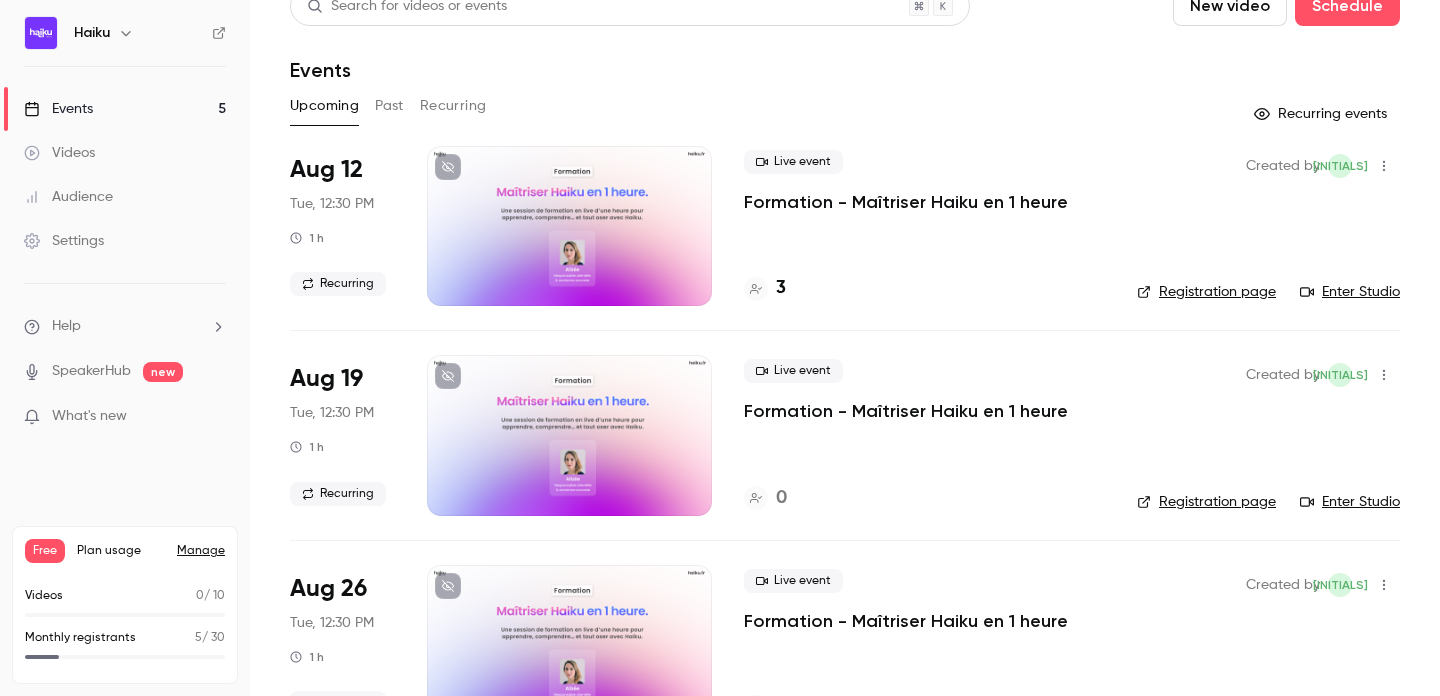 click on "Recurring" at bounding box center (453, 106) 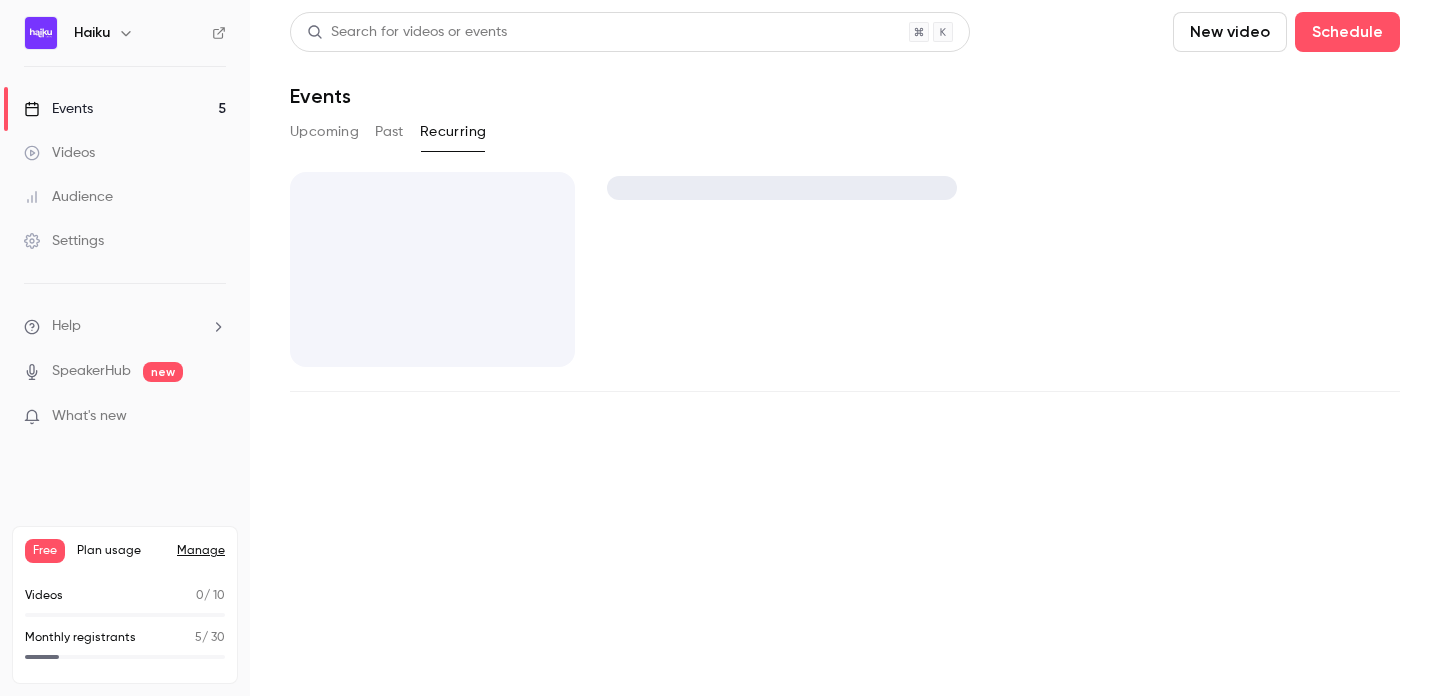 scroll, scrollTop: 0, scrollLeft: 0, axis: both 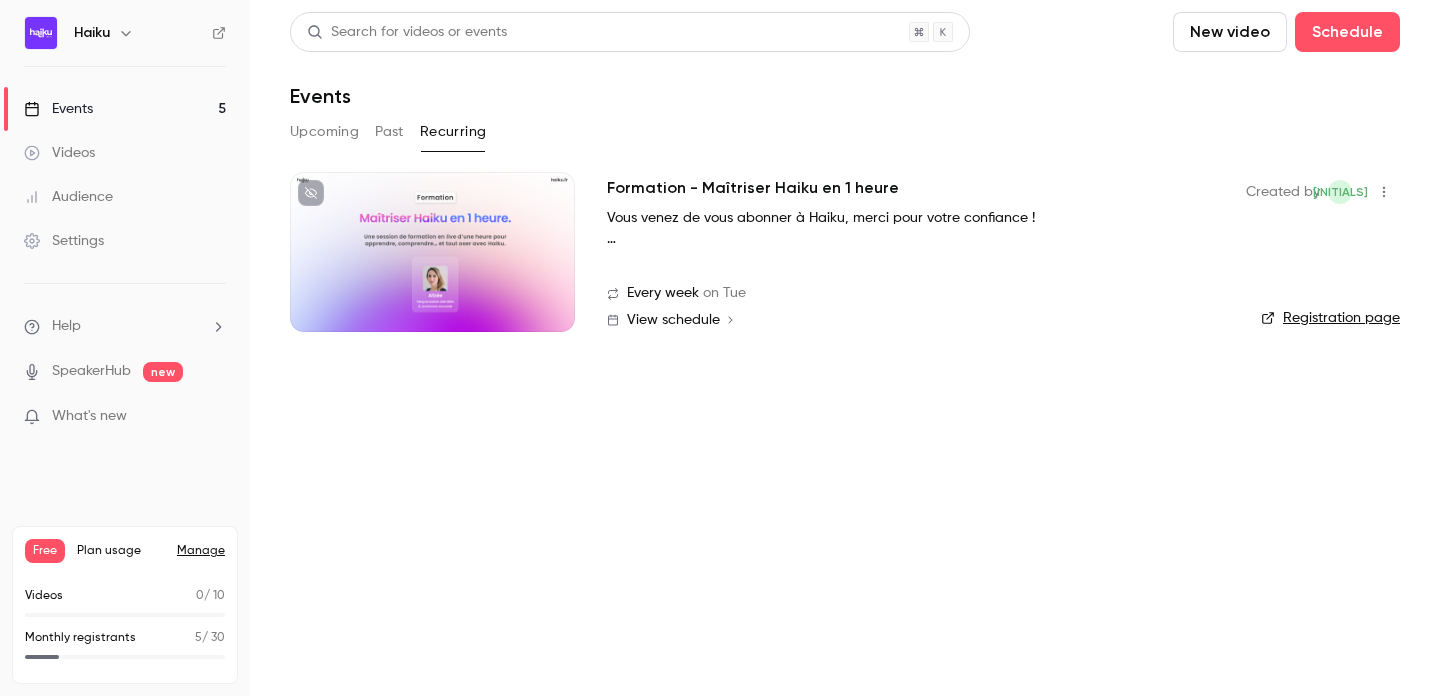 click on "Upcoming" at bounding box center [324, 132] 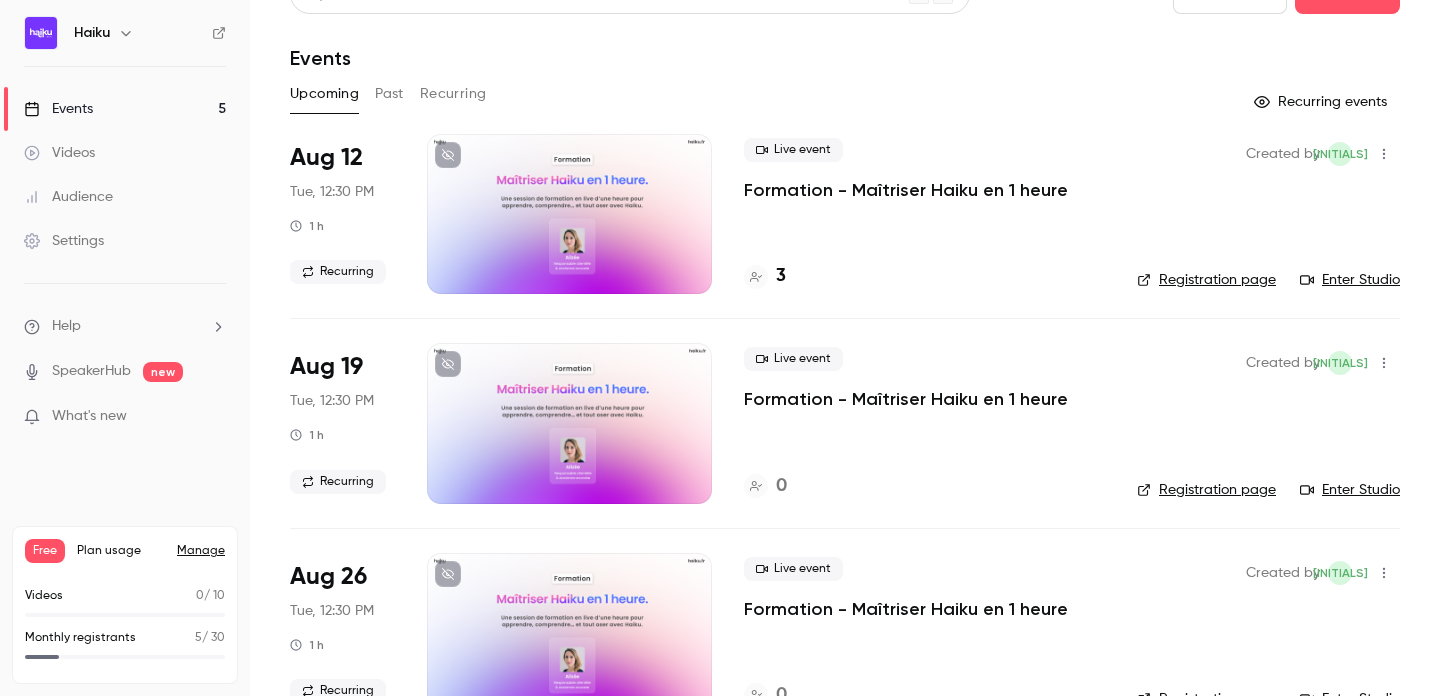 scroll, scrollTop: 0, scrollLeft: 0, axis: both 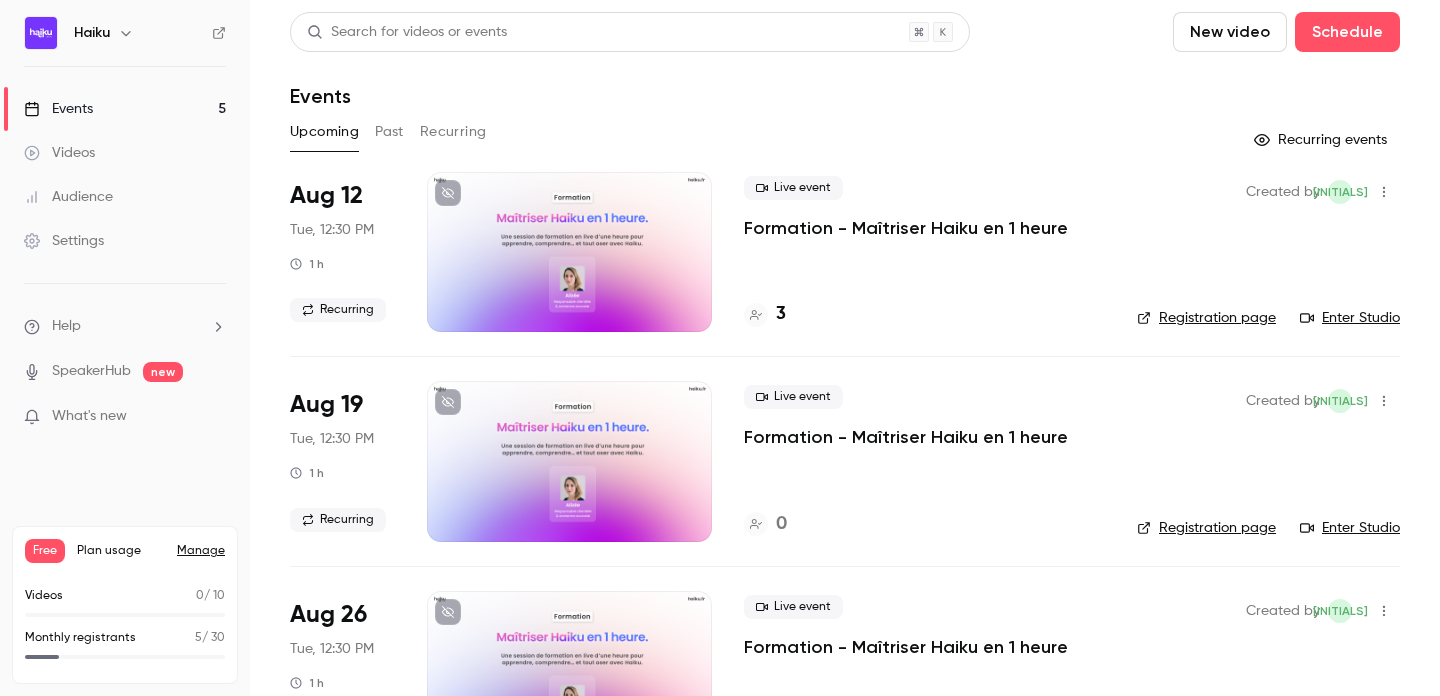 click 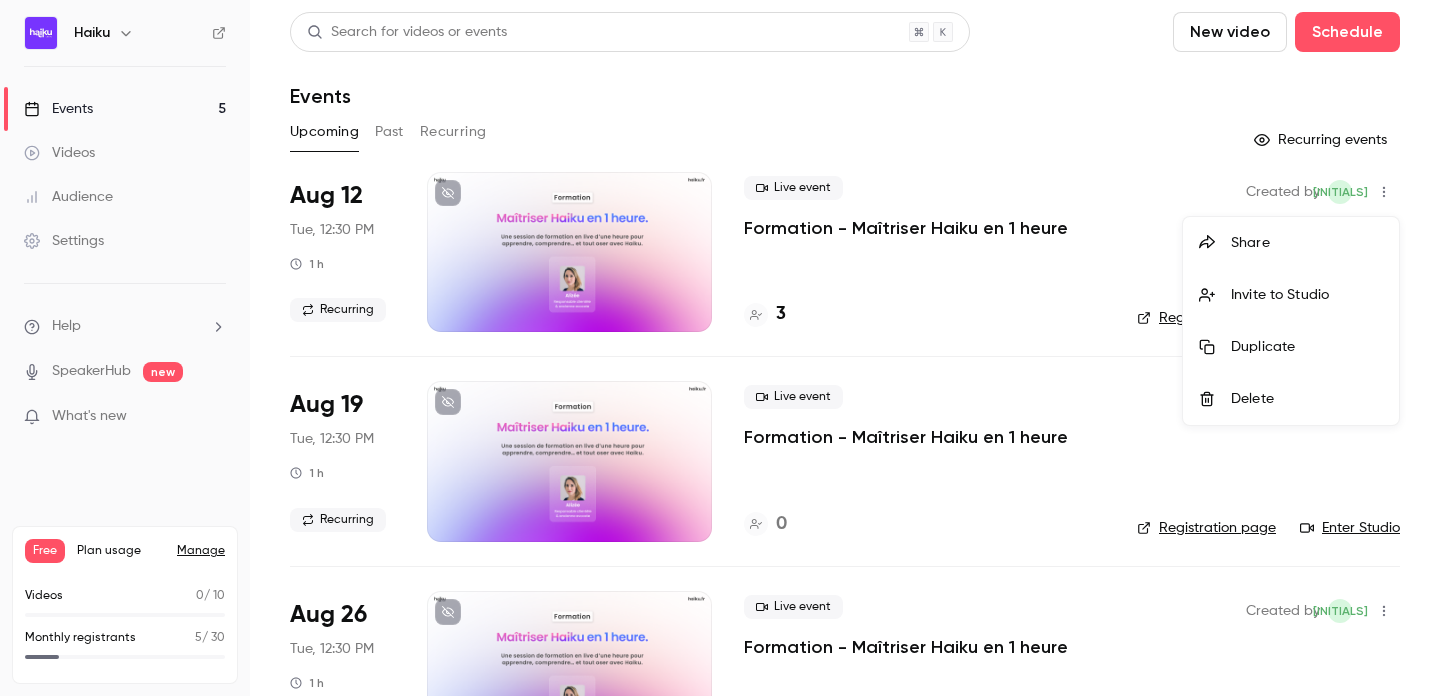 click on "Share" at bounding box center (1307, 243) 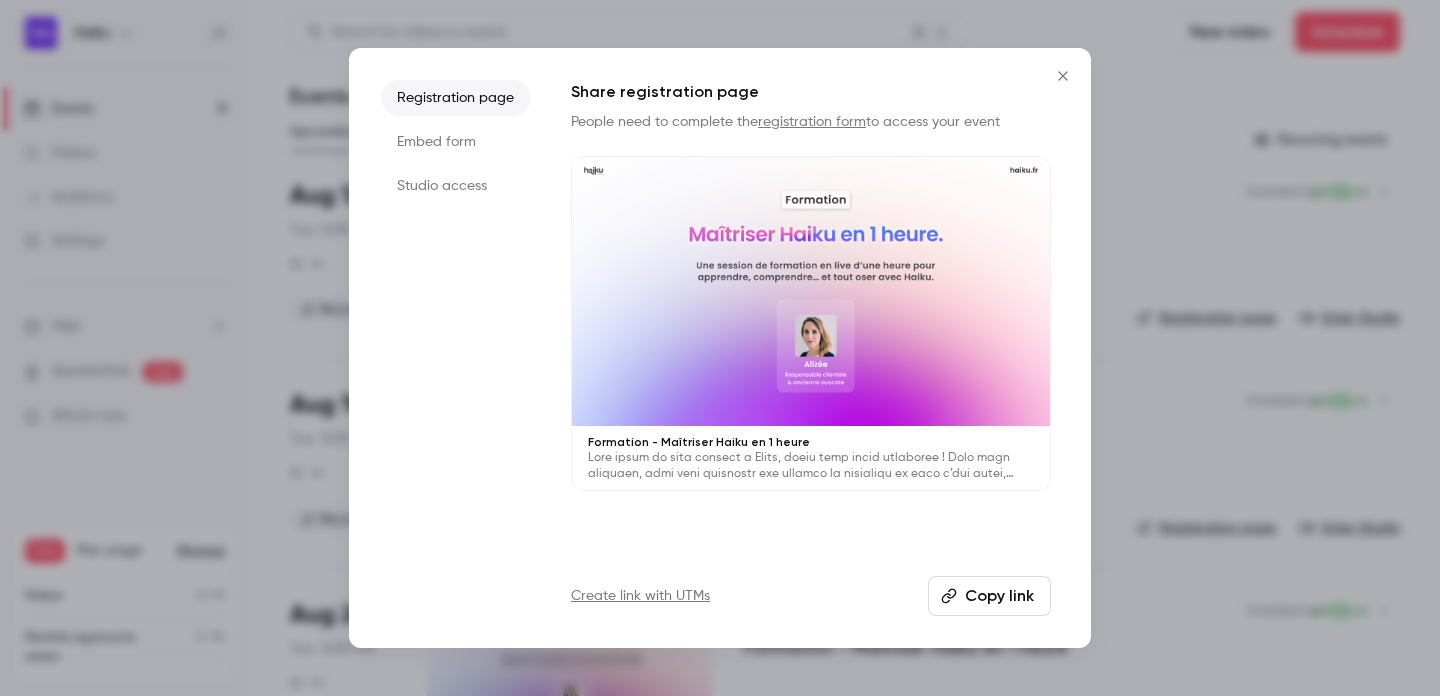 click on "Copy link" at bounding box center (989, 596) 